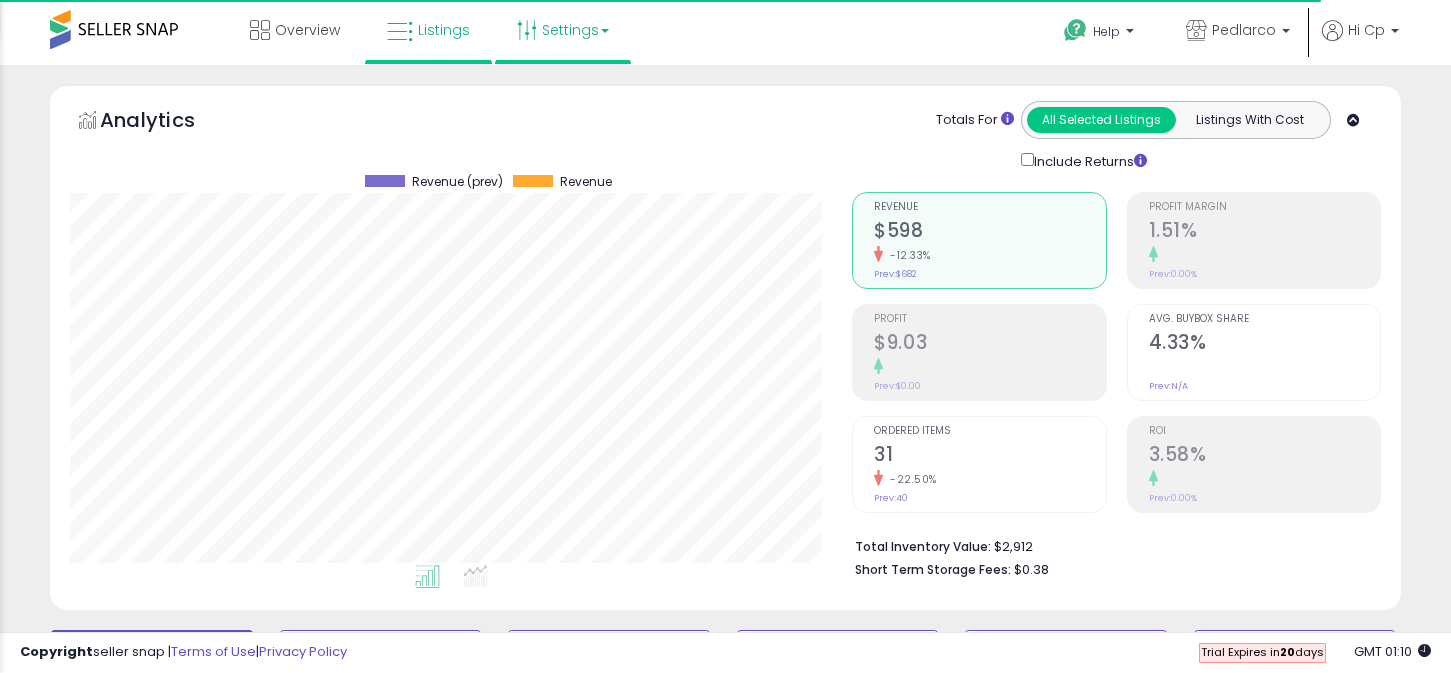 scroll, scrollTop: 0, scrollLeft: 0, axis: both 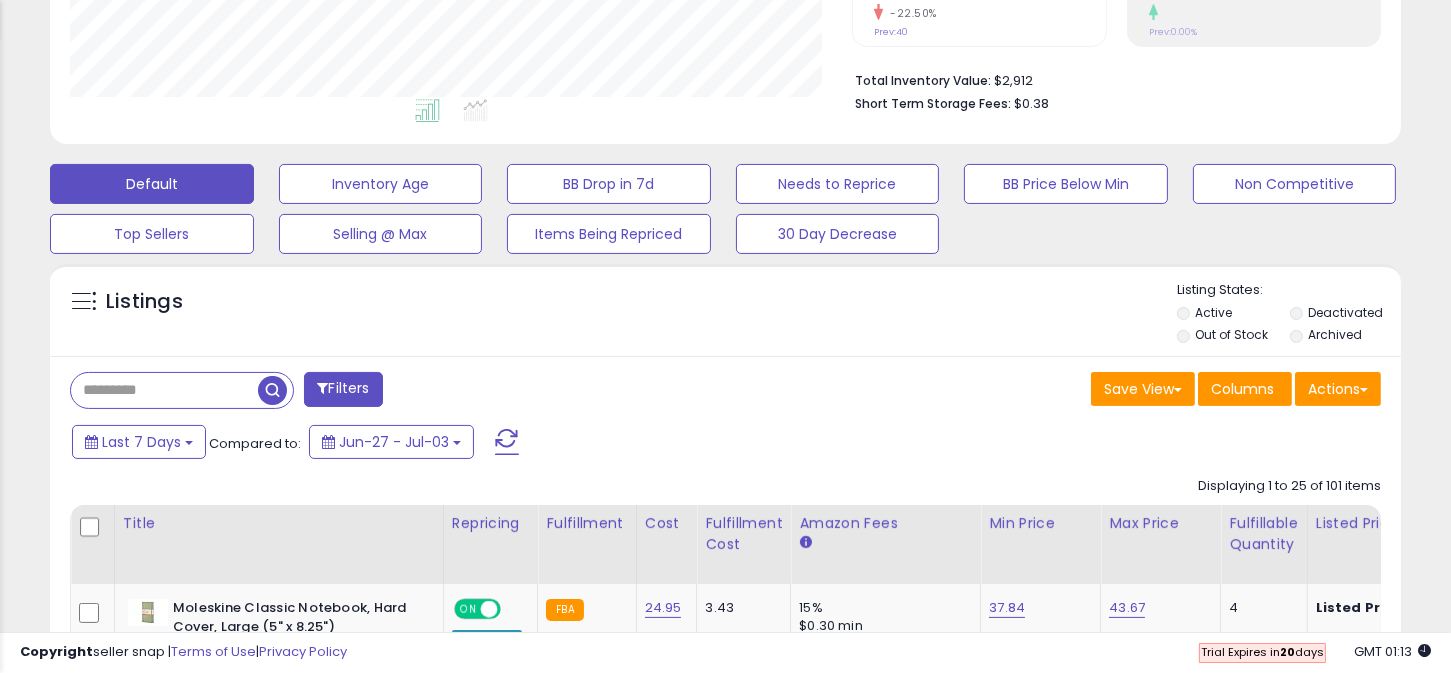 click at bounding box center [164, 390] 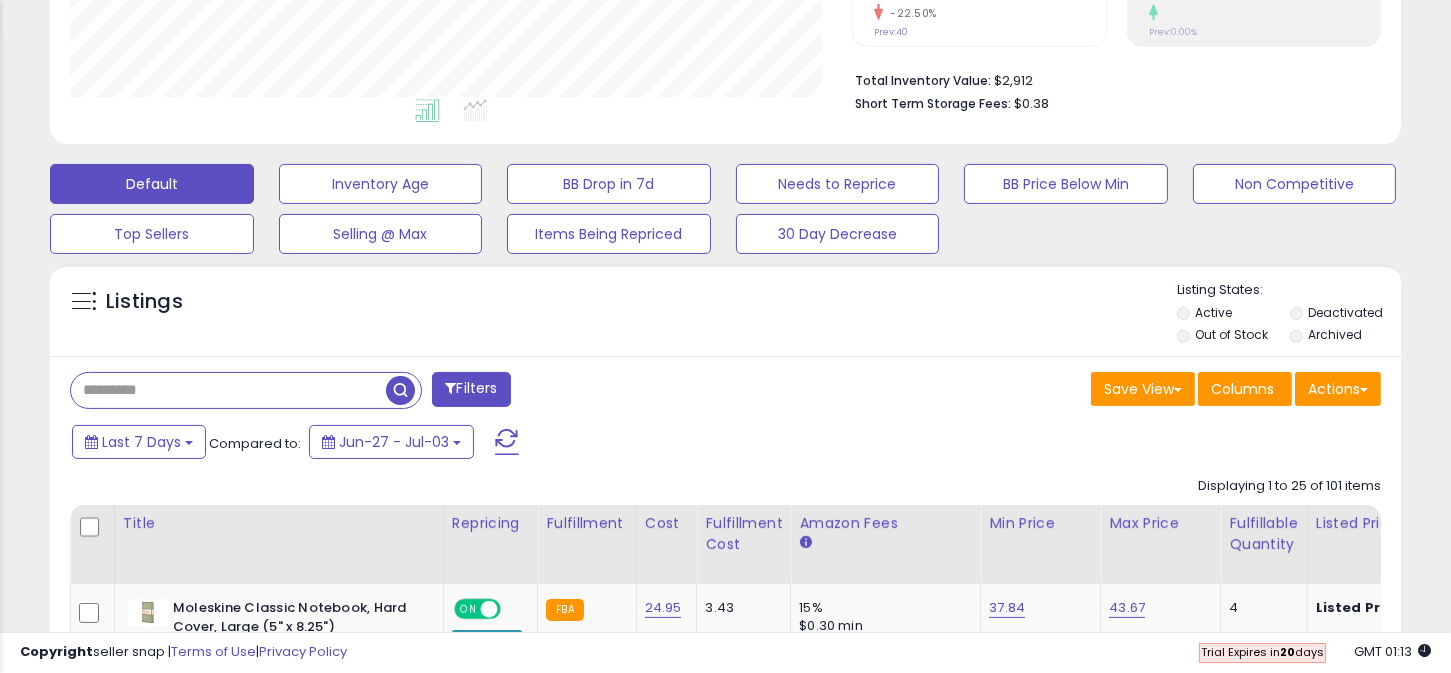 paste on "**********" 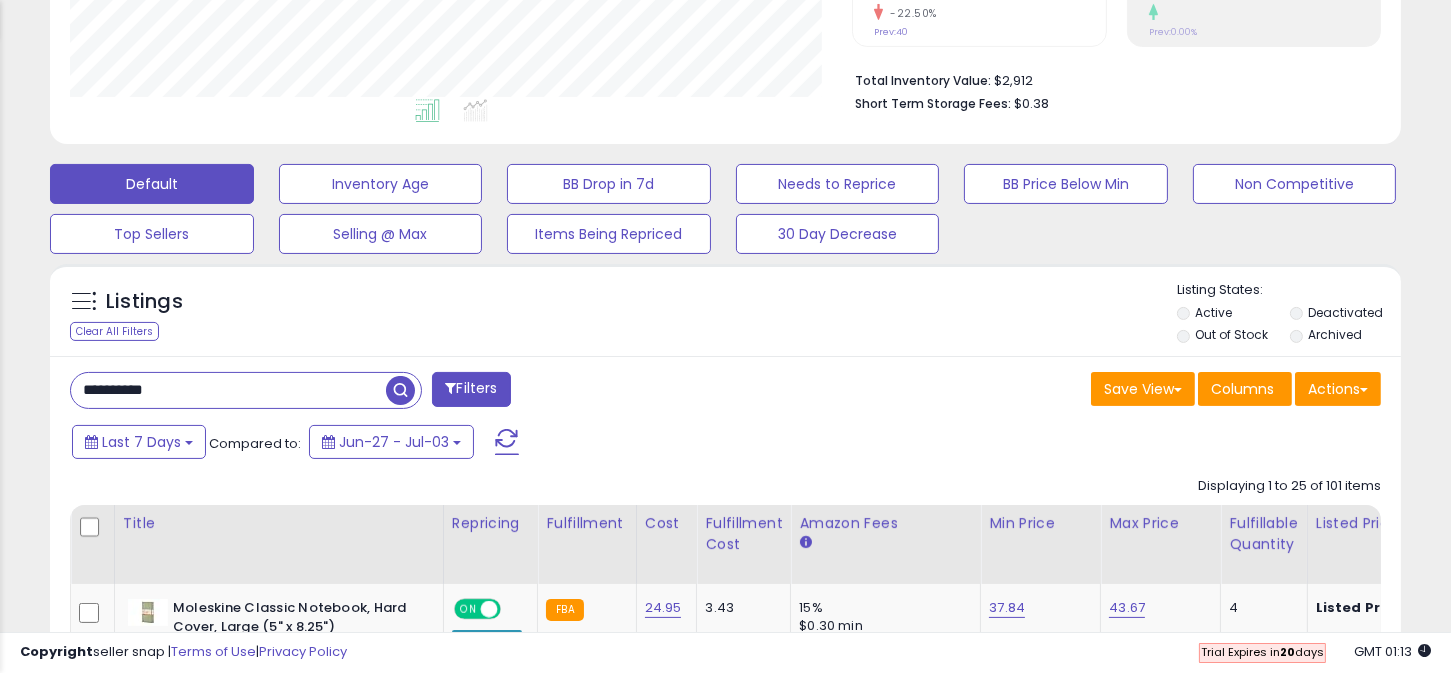 type on "**********" 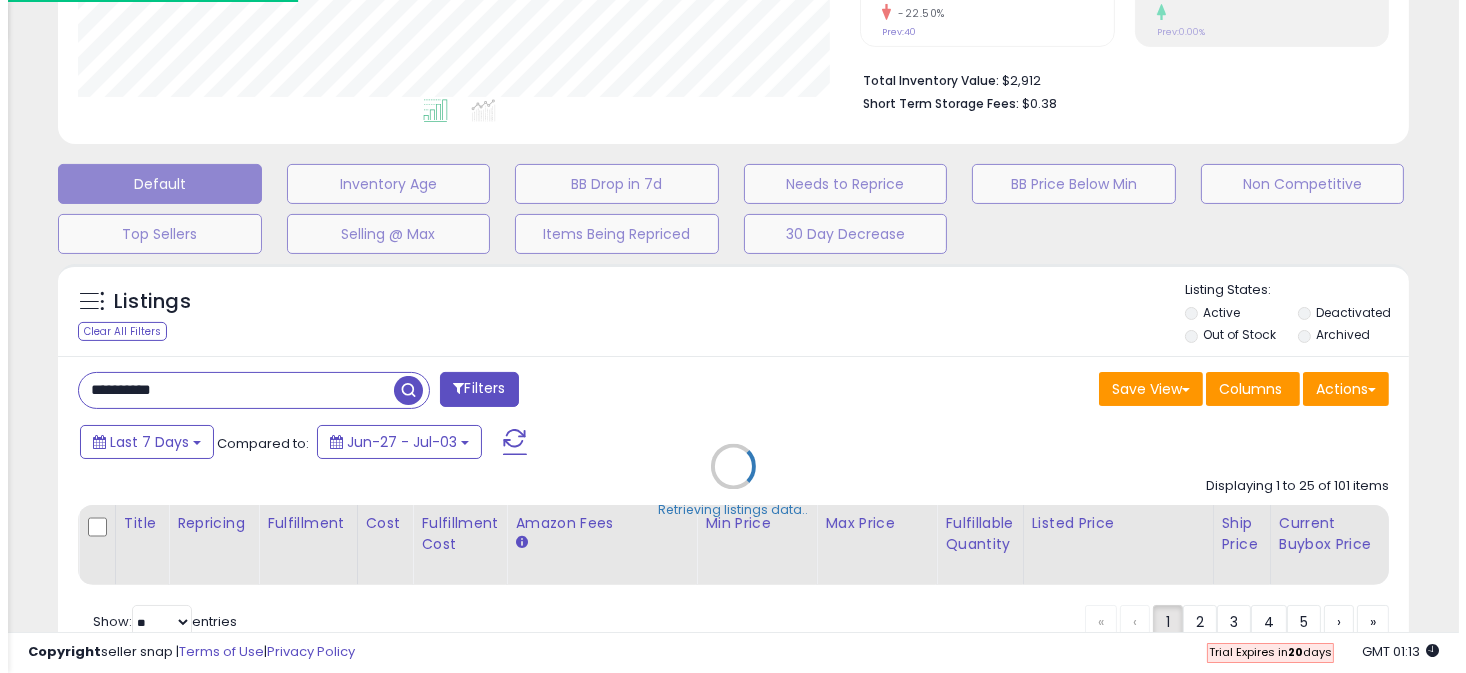 scroll, scrollTop: 999590, scrollLeft: 999208, axis: both 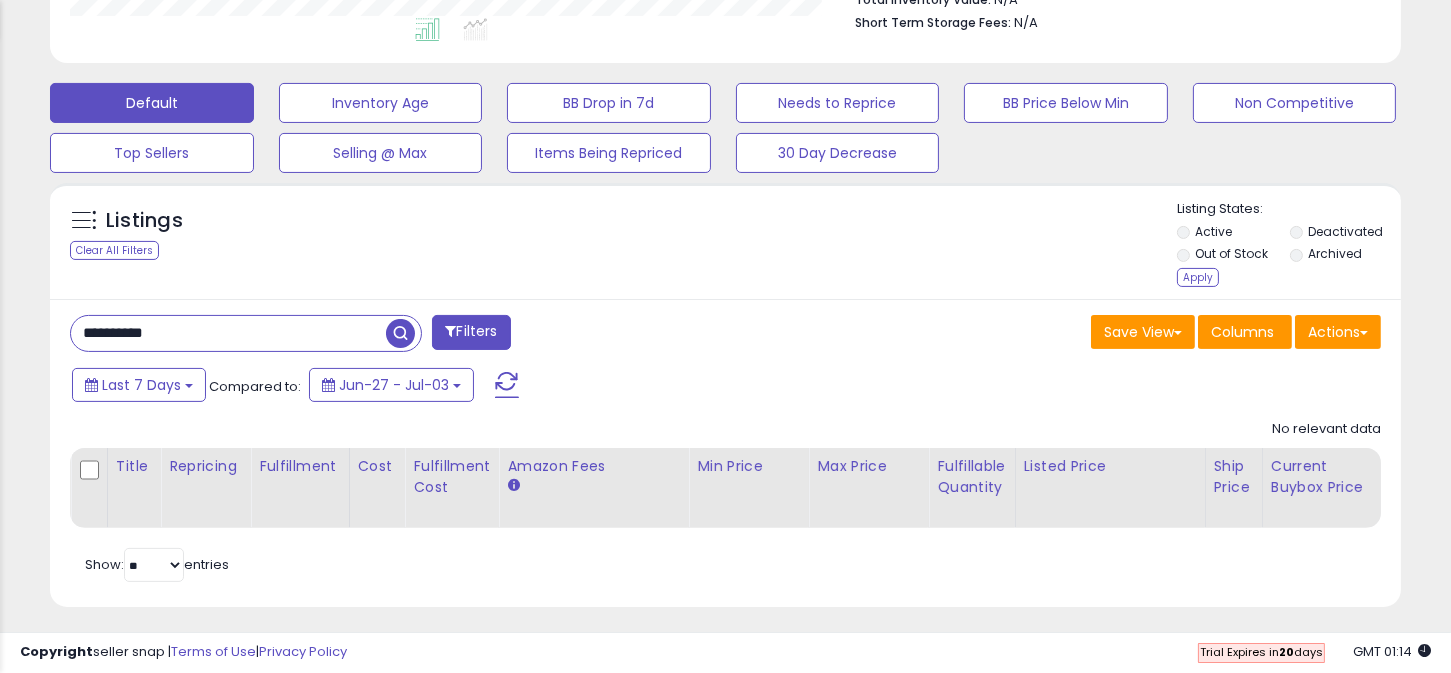 click at bounding box center [400, 333] 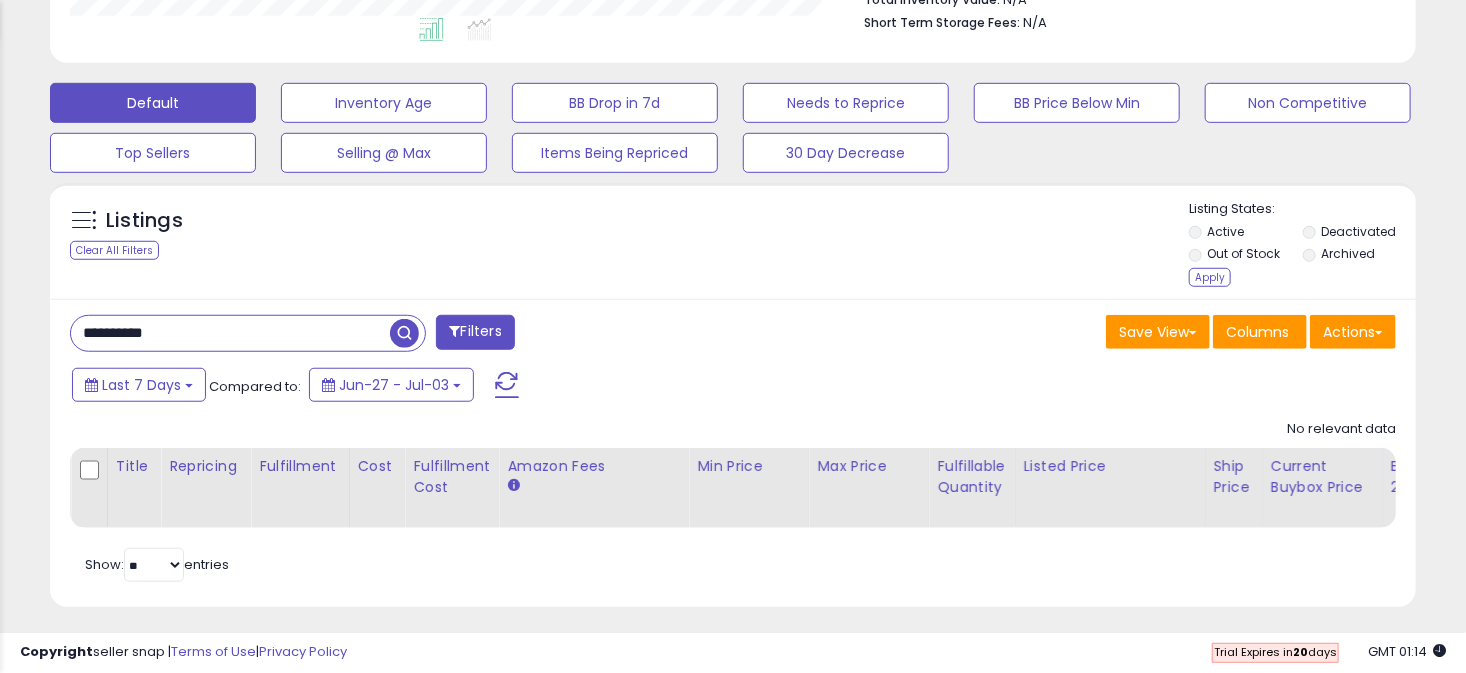 scroll, scrollTop: 999590, scrollLeft: 999208, axis: both 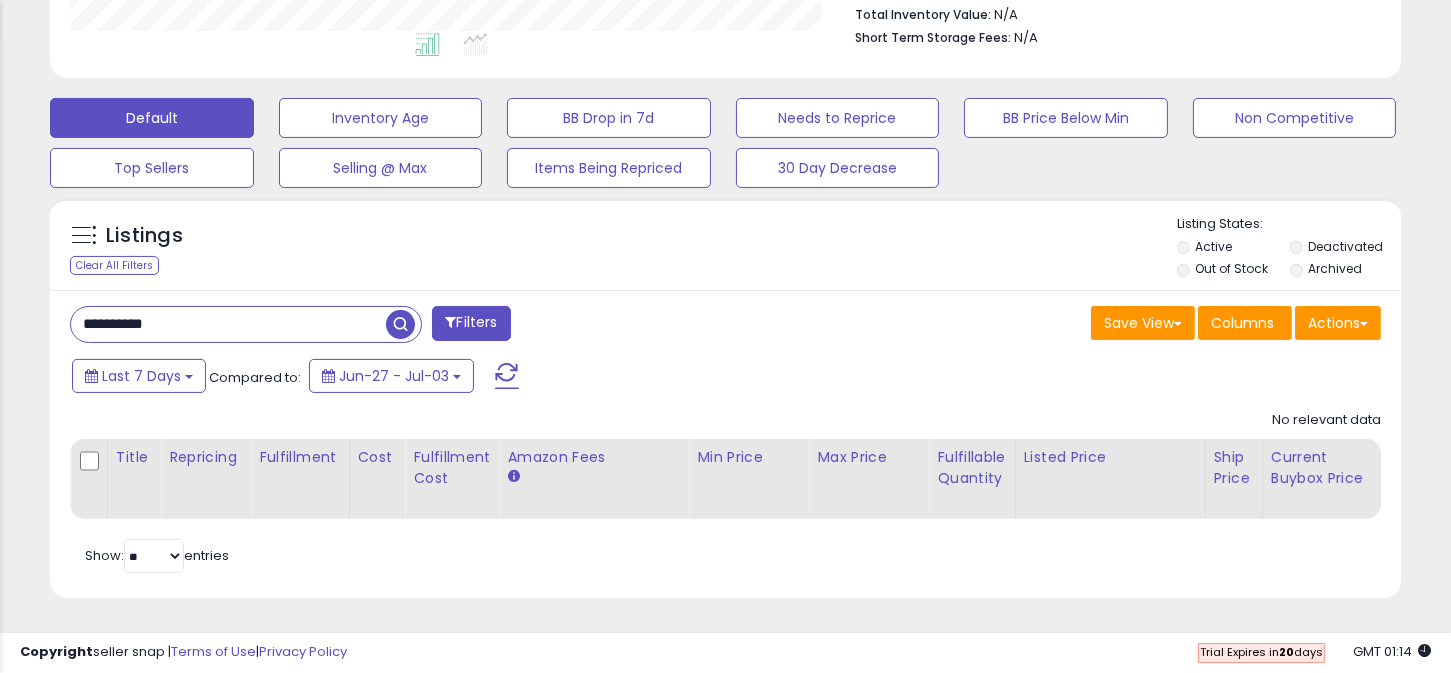 drag, startPoint x: 187, startPoint y: 307, endPoint x: 74, endPoint y: 309, distance: 113.0177 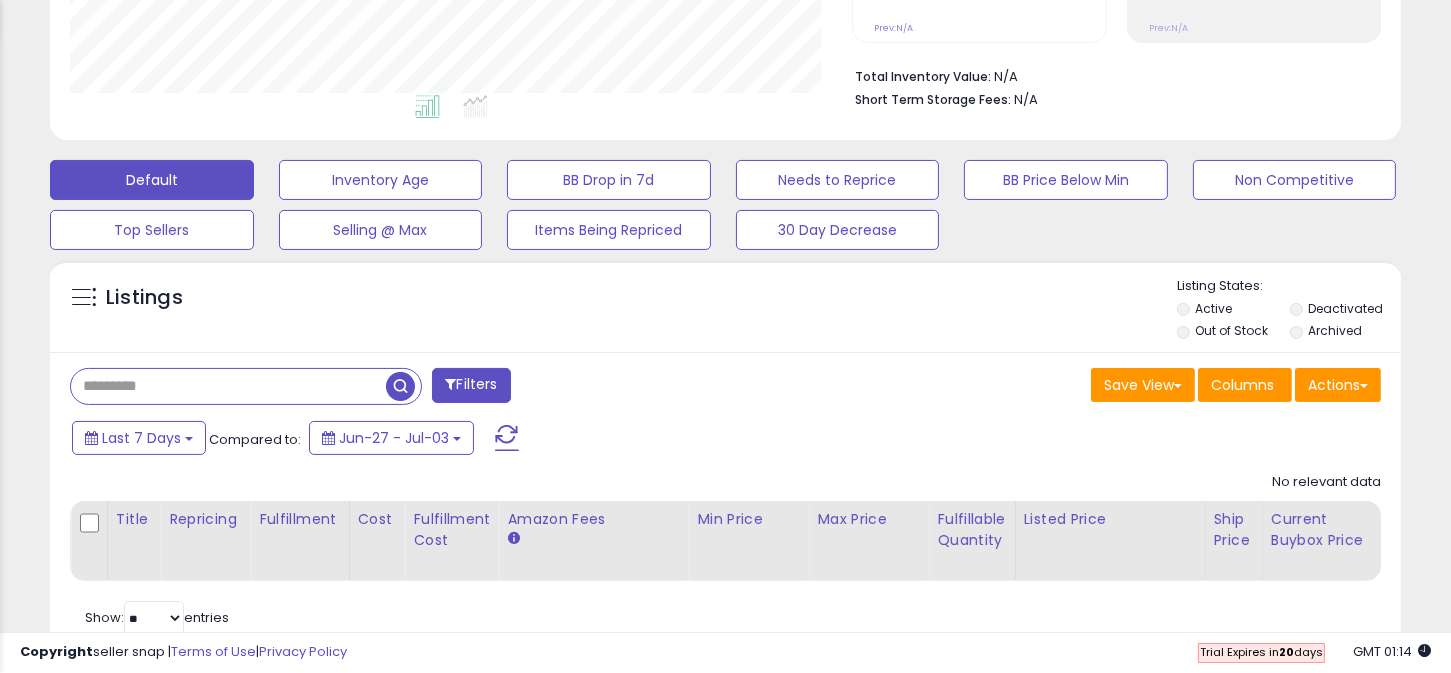 scroll, scrollTop: 347, scrollLeft: 0, axis: vertical 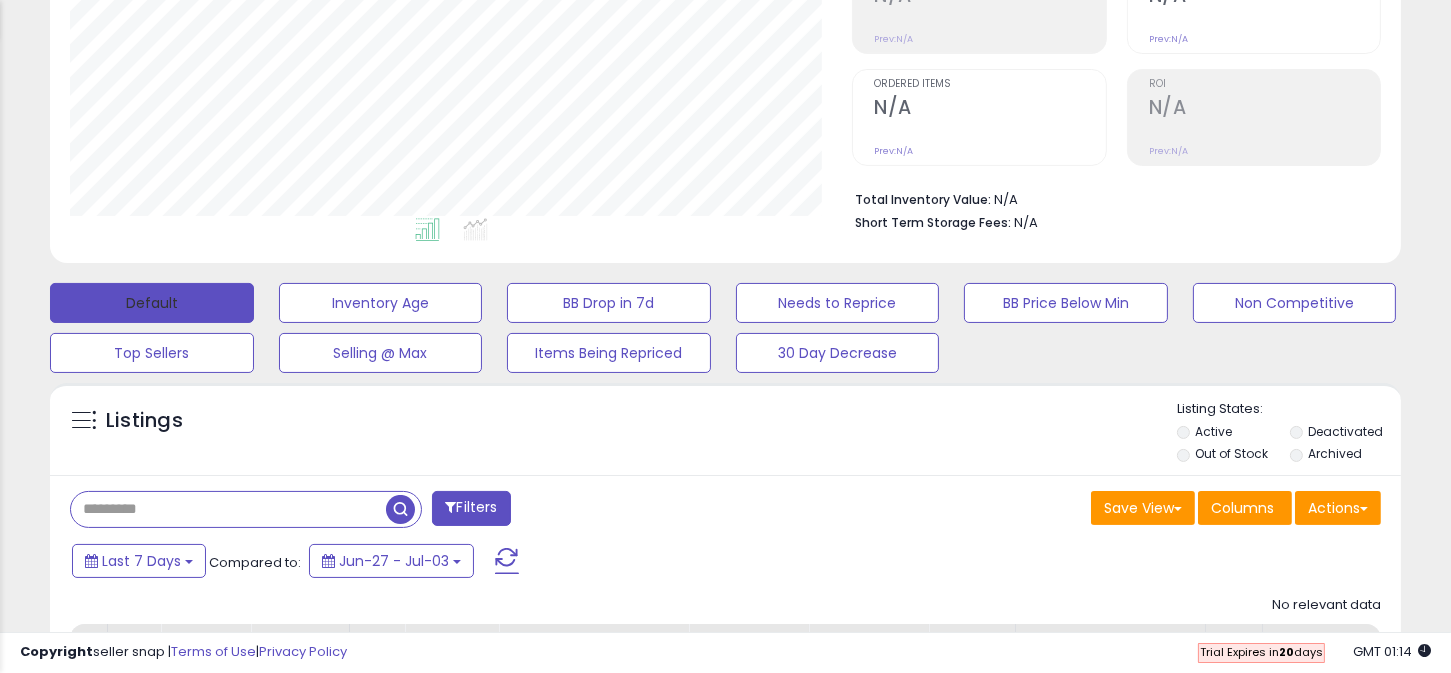 type 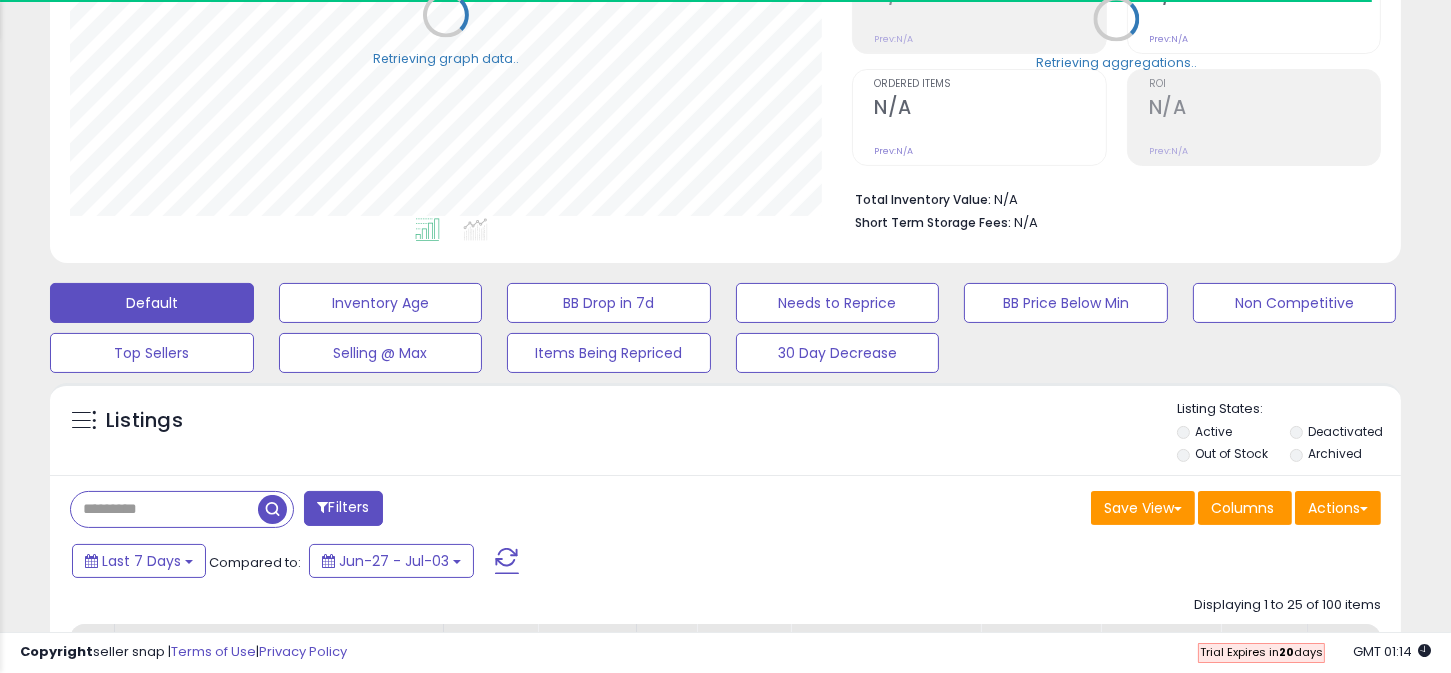 scroll, scrollTop: 409, scrollLeft: 782, axis: both 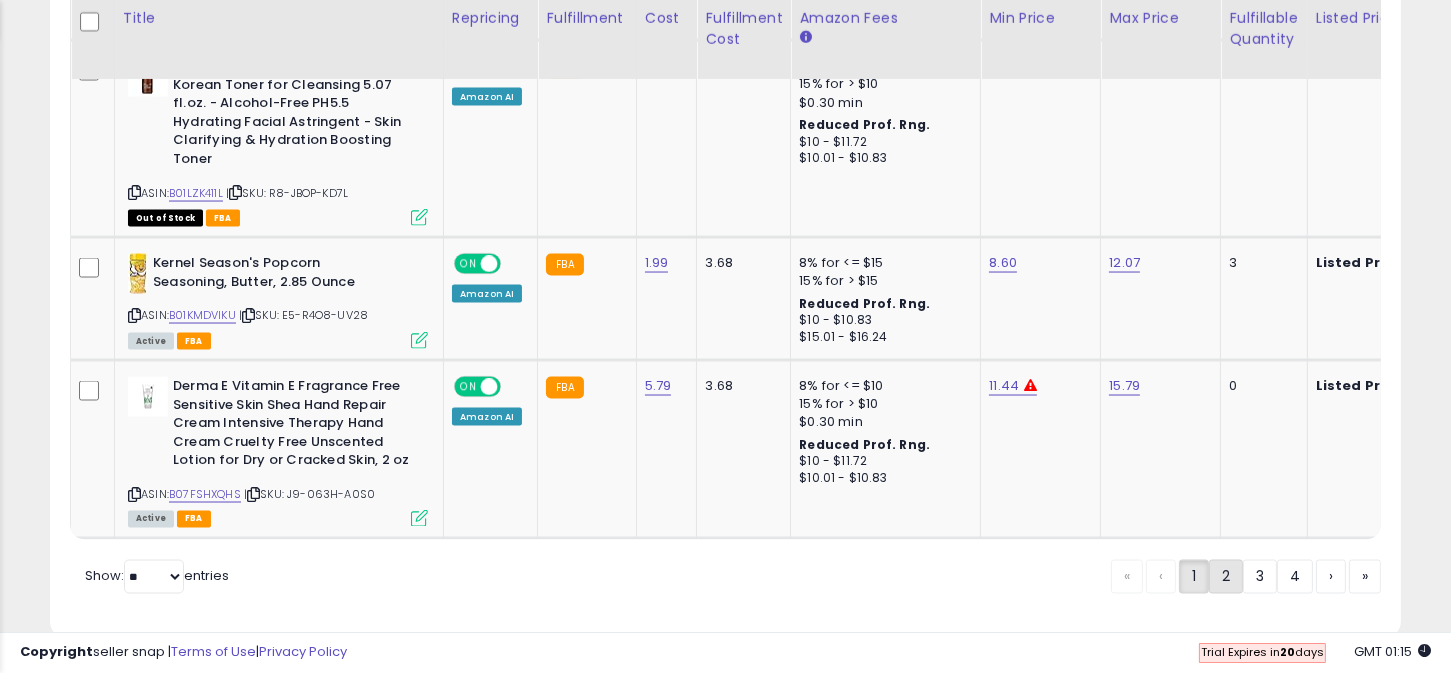 click on "2" 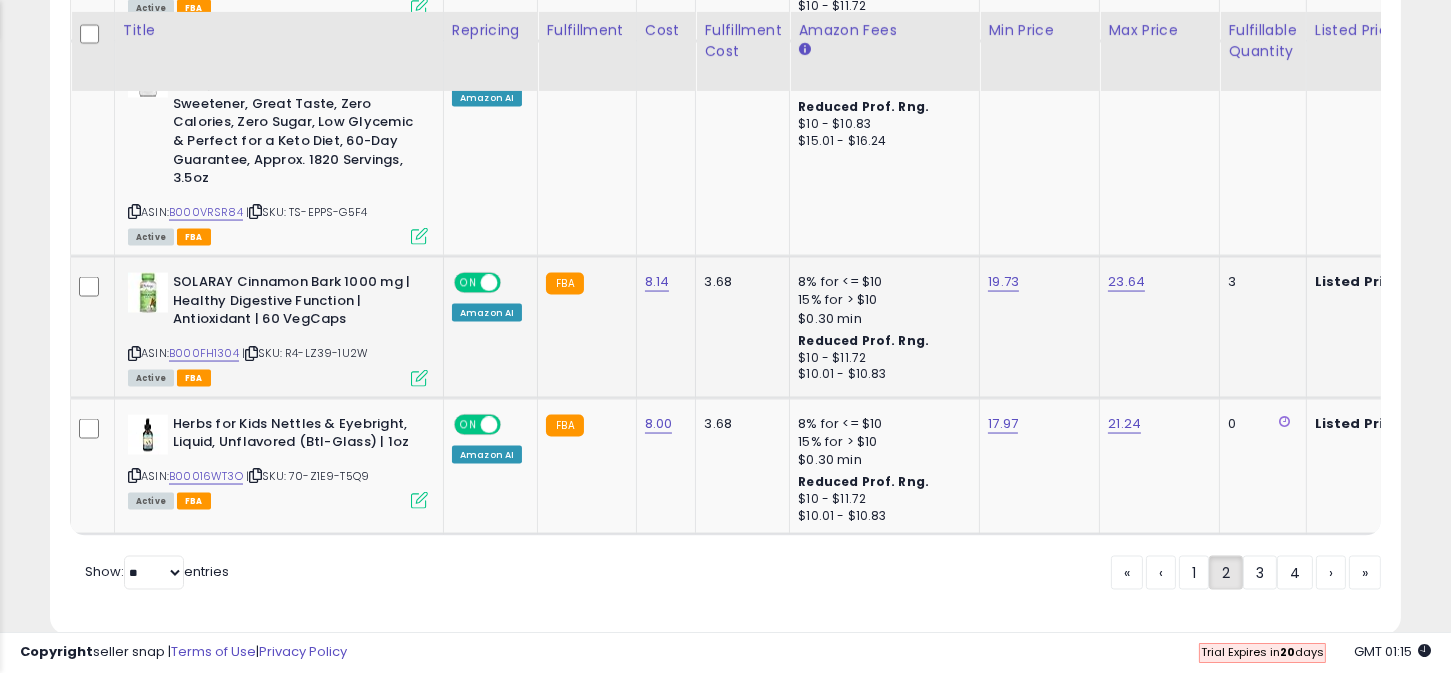scroll, scrollTop: 4380, scrollLeft: 0, axis: vertical 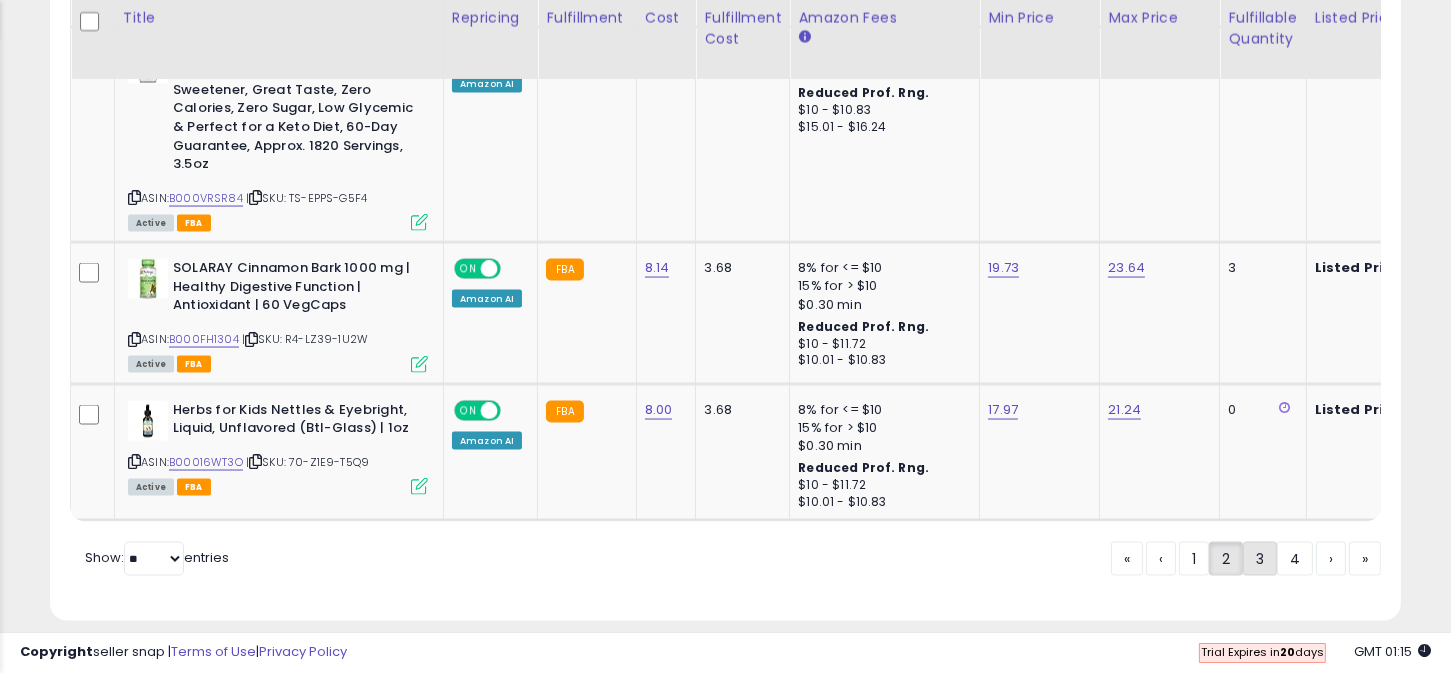 click on "3" 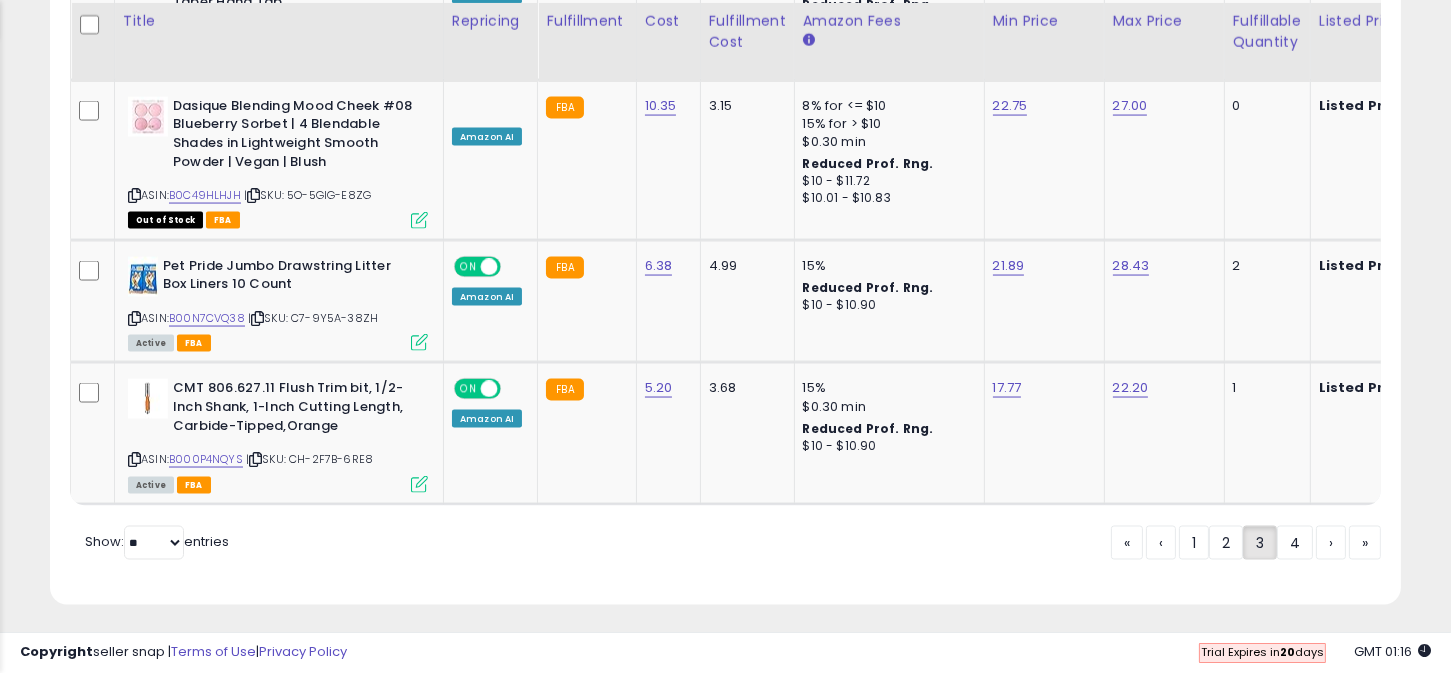 scroll, scrollTop: 4357, scrollLeft: 0, axis: vertical 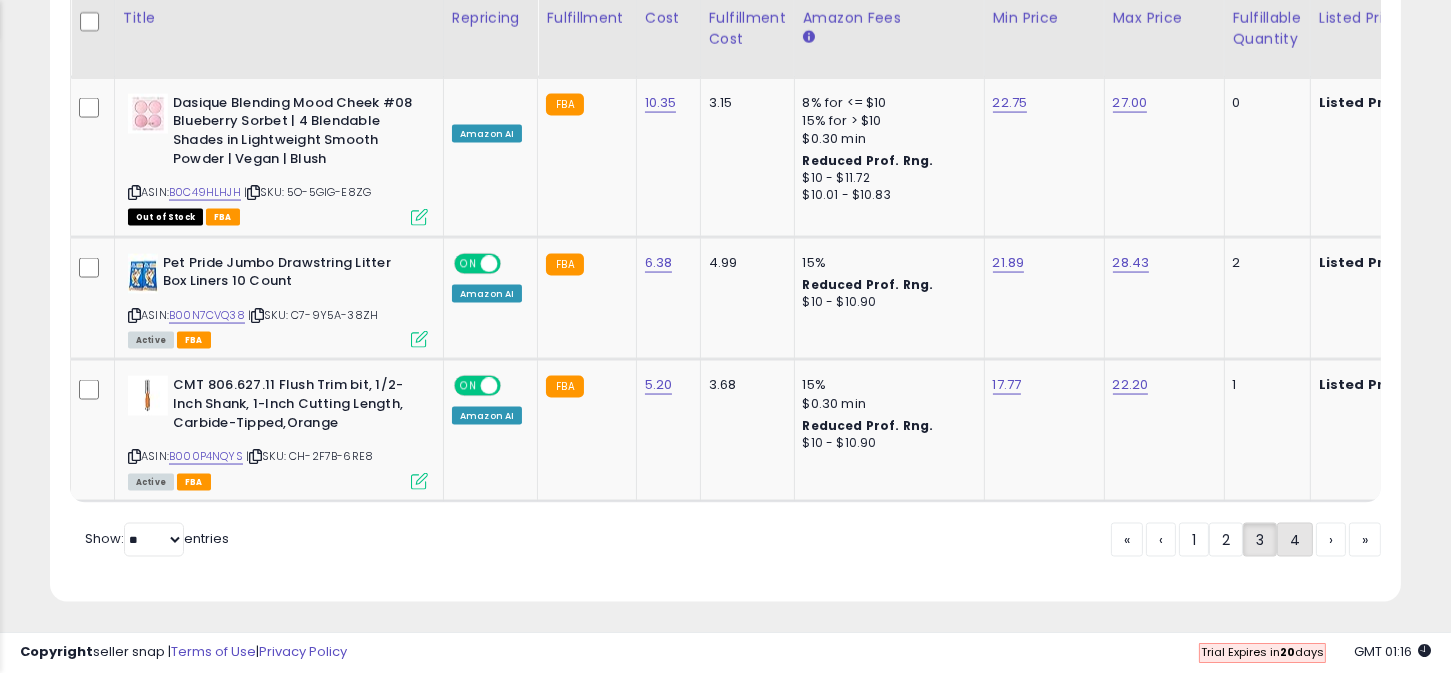 click on "4" 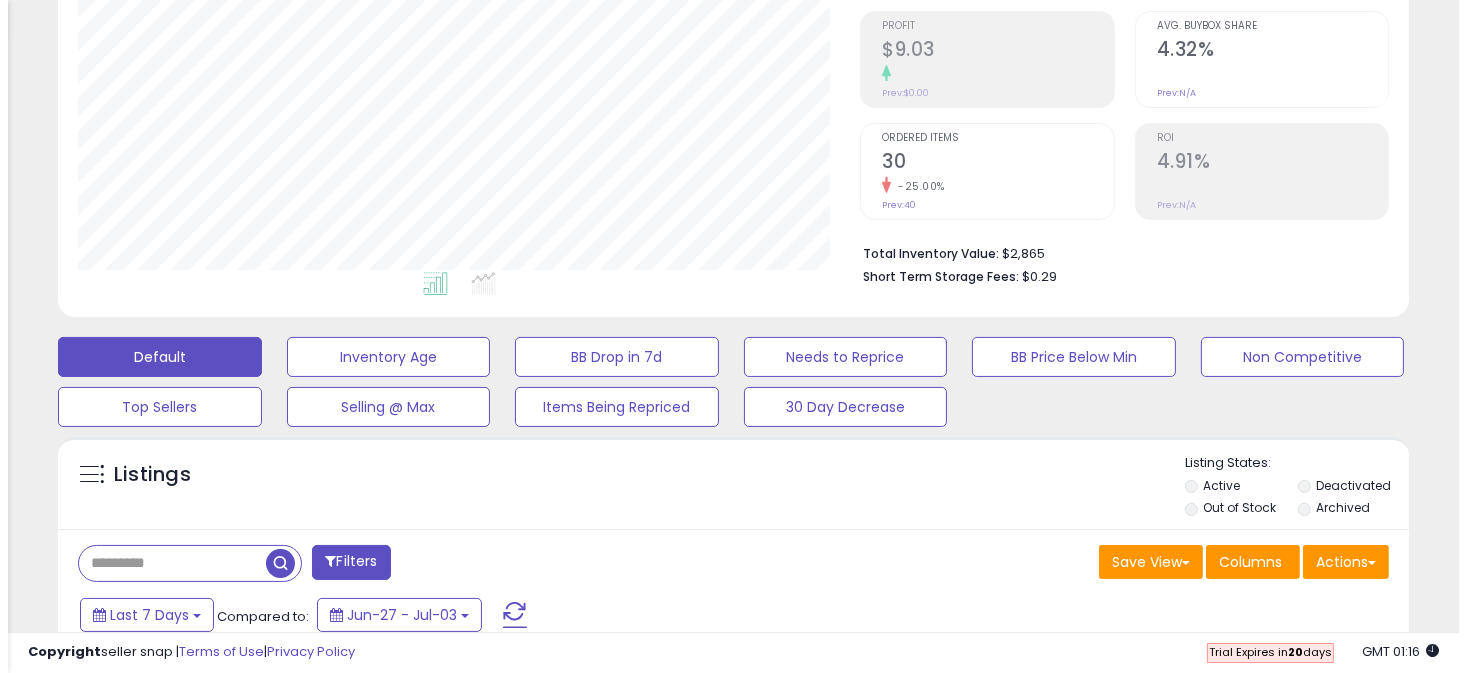 scroll, scrollTop: 348, scrollLeft: 0, axis: vertical 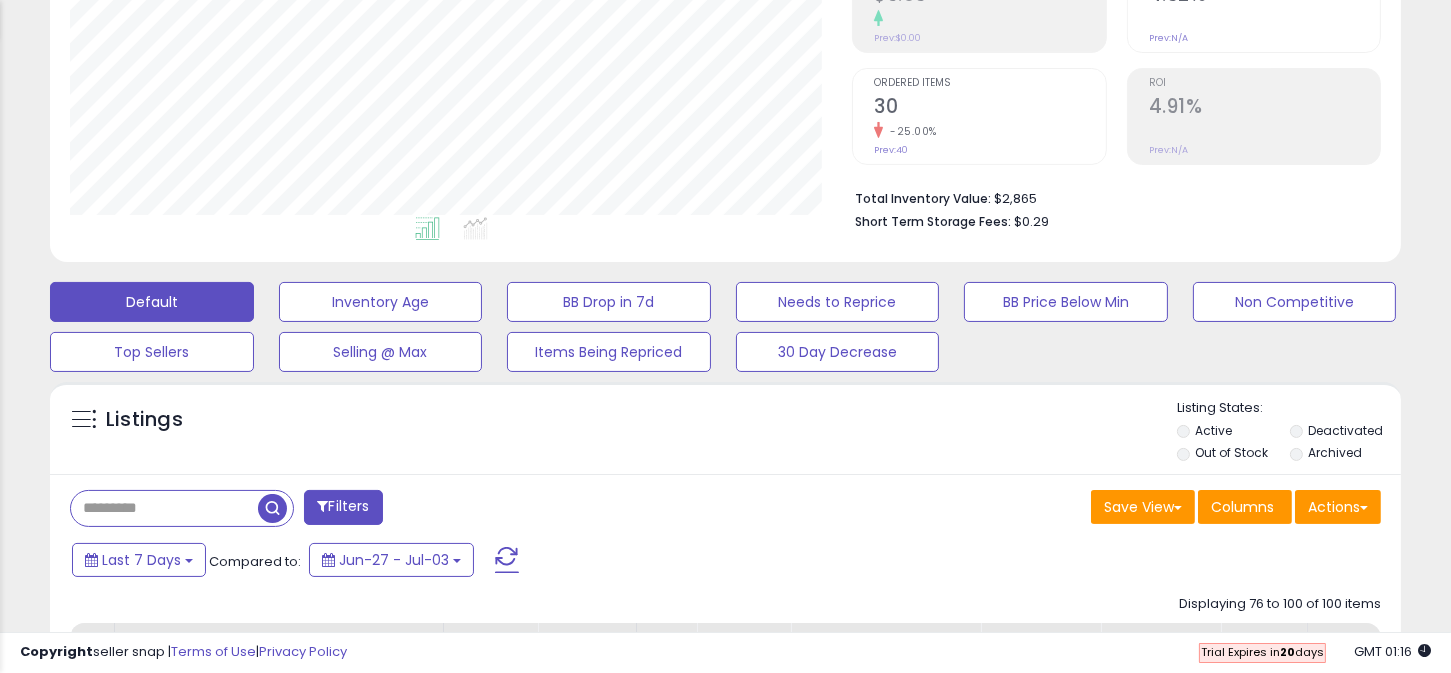 click on "Filters" at bounding box center [343, 507] 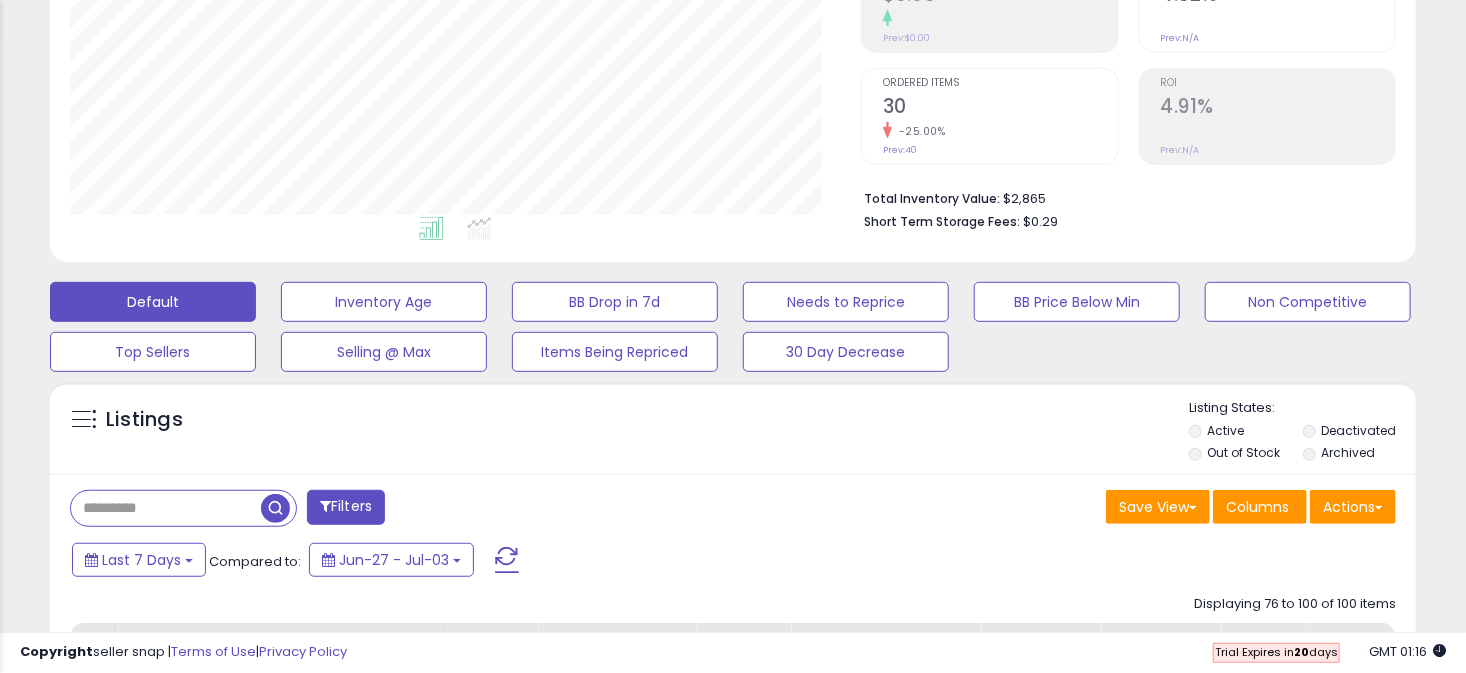 scroll, scrollTop: 999590, scrollLeft: 999208, axis: both 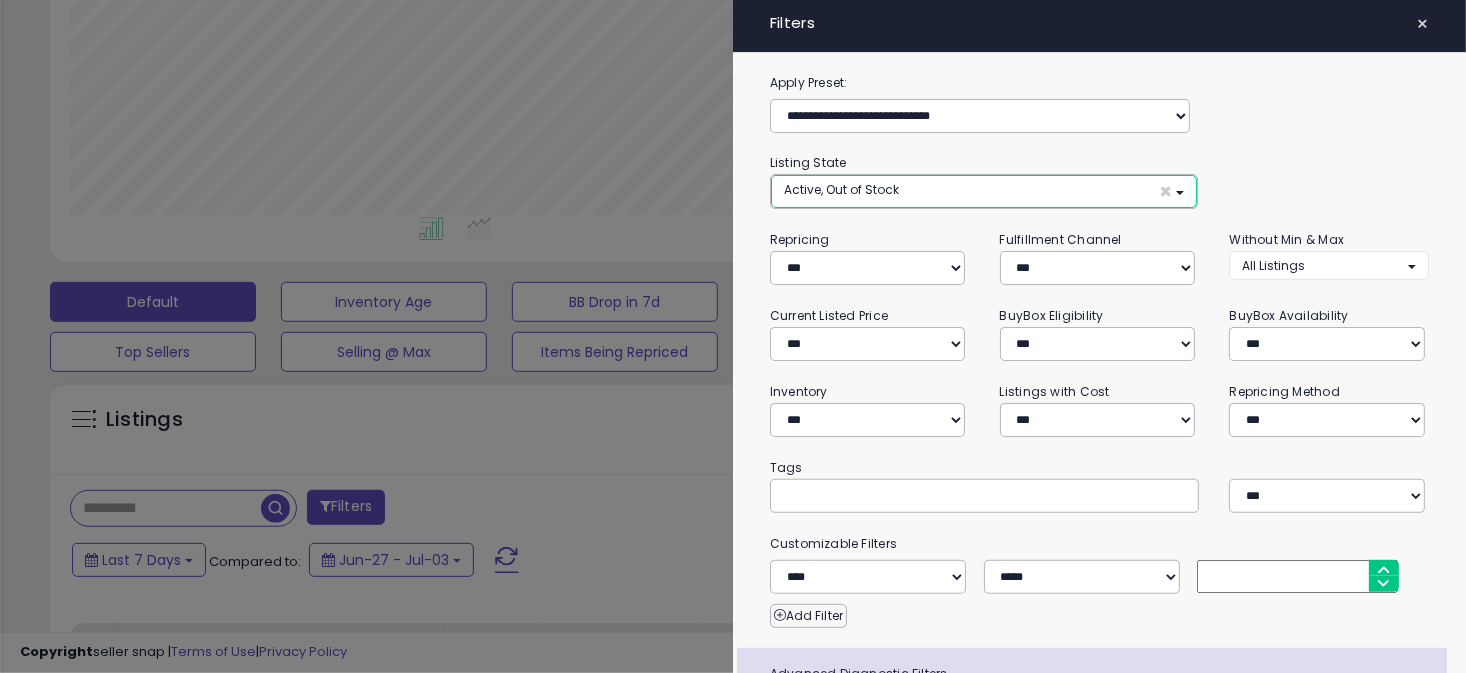 click on "Active, Out of Stock
×" at bounding box center [984, 191] 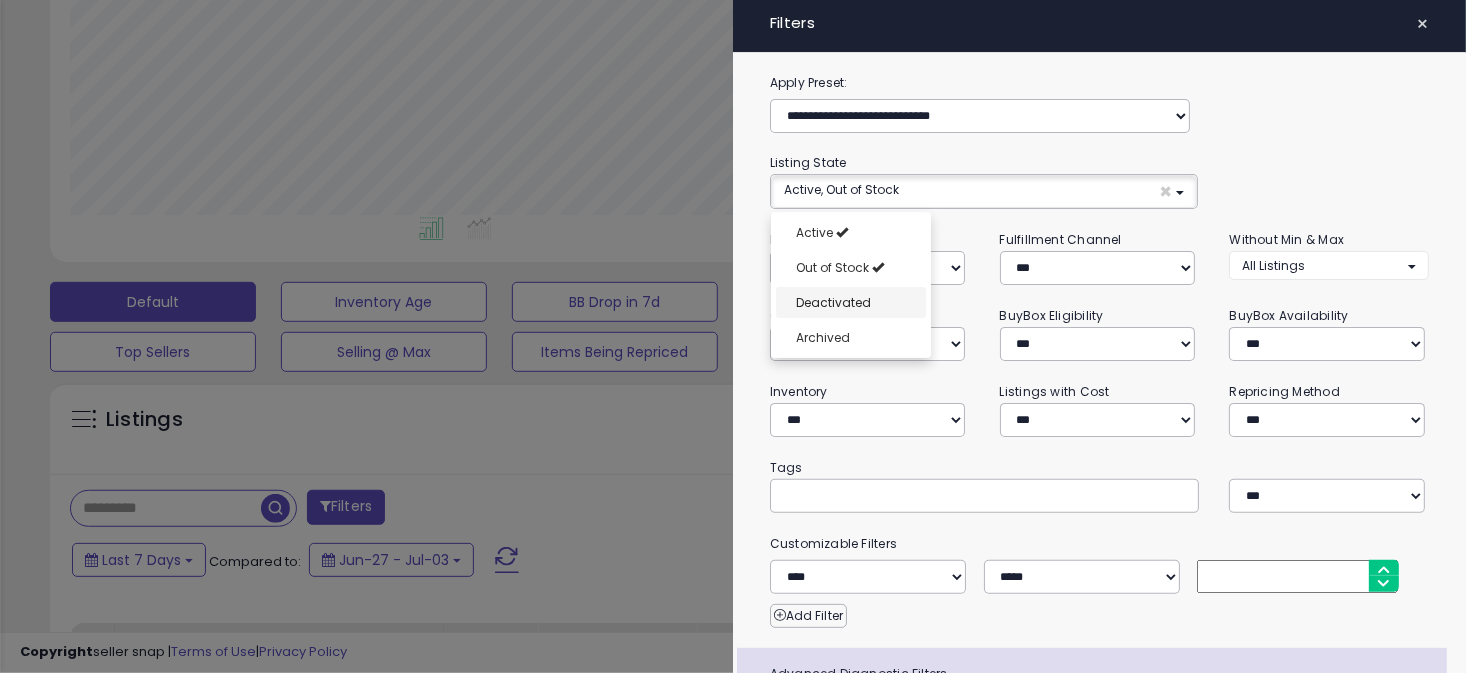 select on "**********" 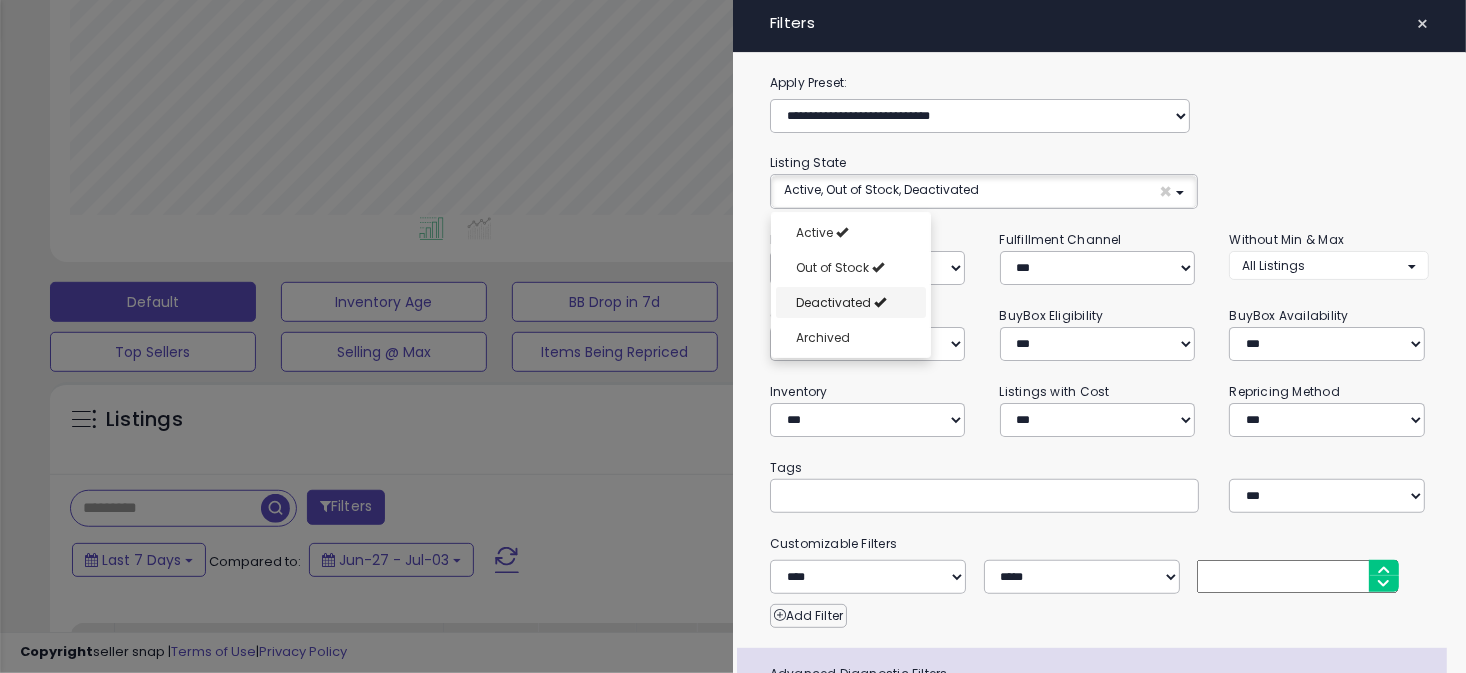 click on "Deactivated" at bounding box center [833, 302] 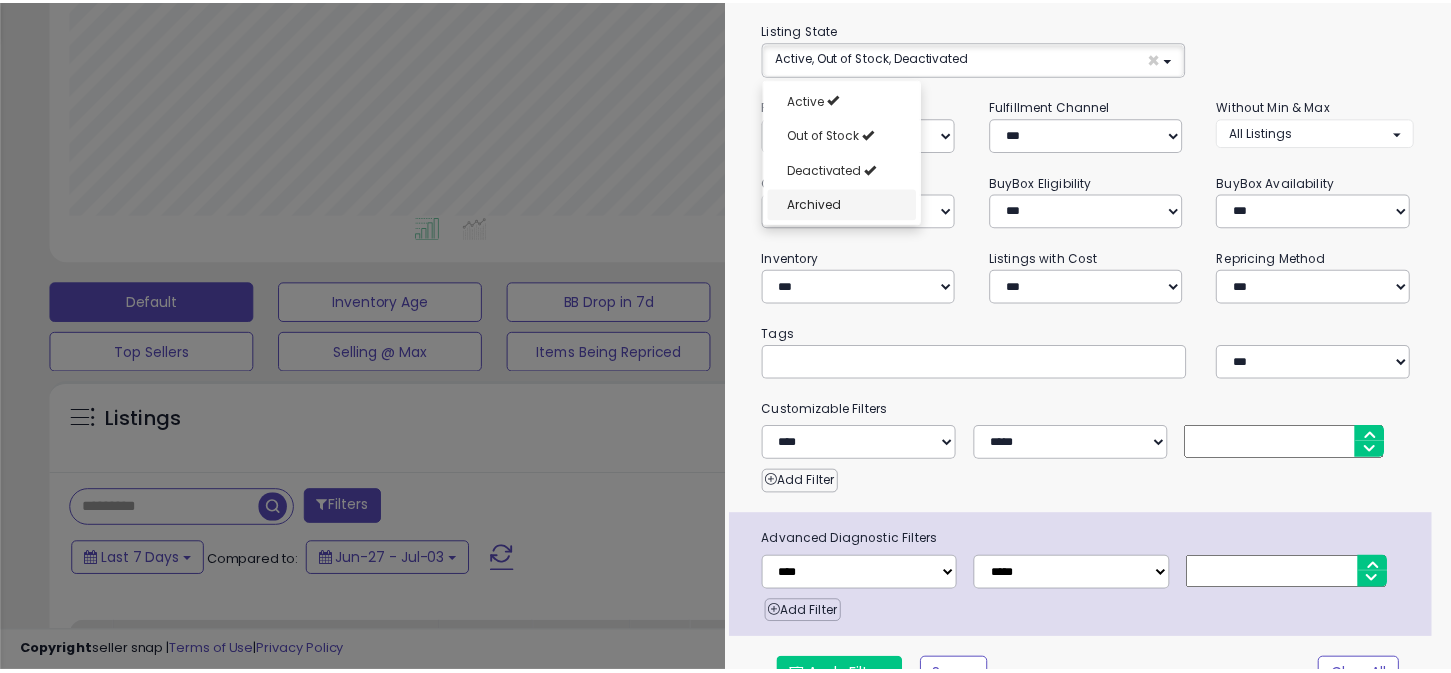 scroll, scrollTop: 167, scrollLeft: 0, axis: vertical 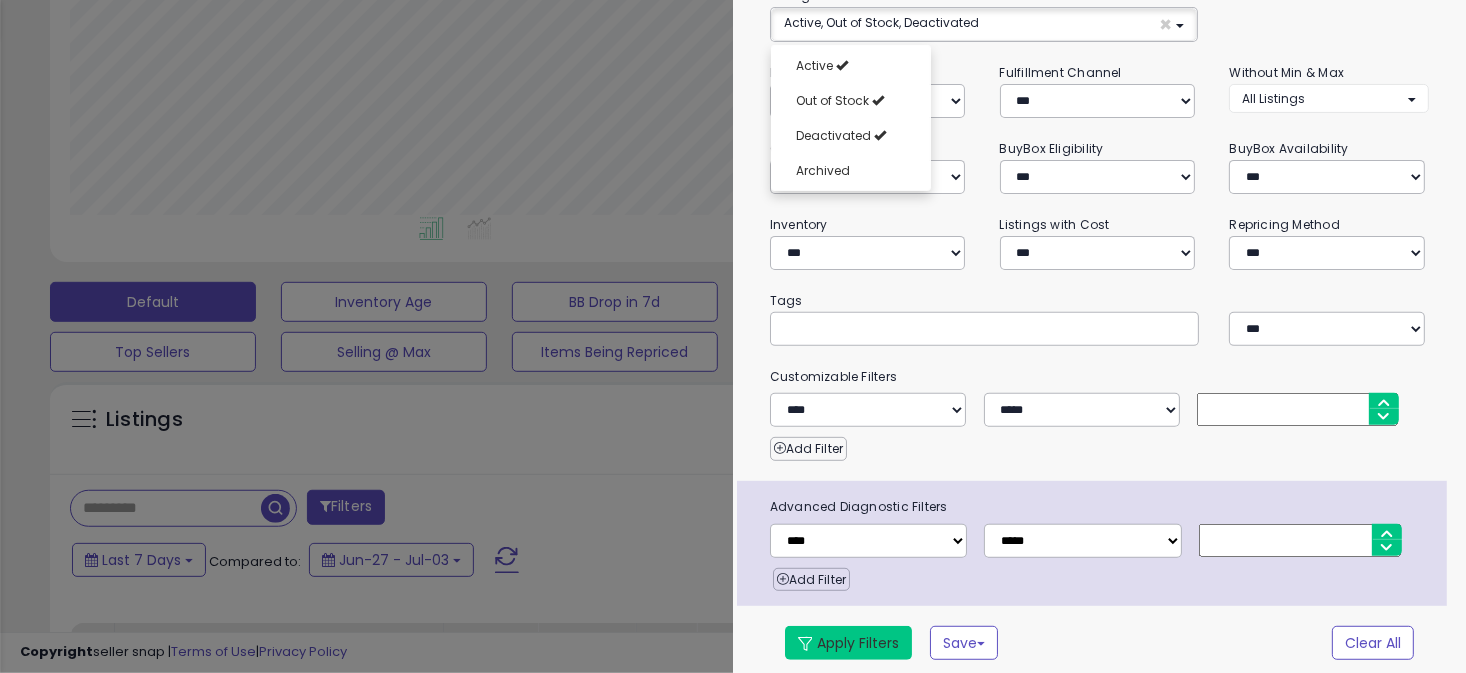 click on "Apply Filters" at bounding box center (848, 643) 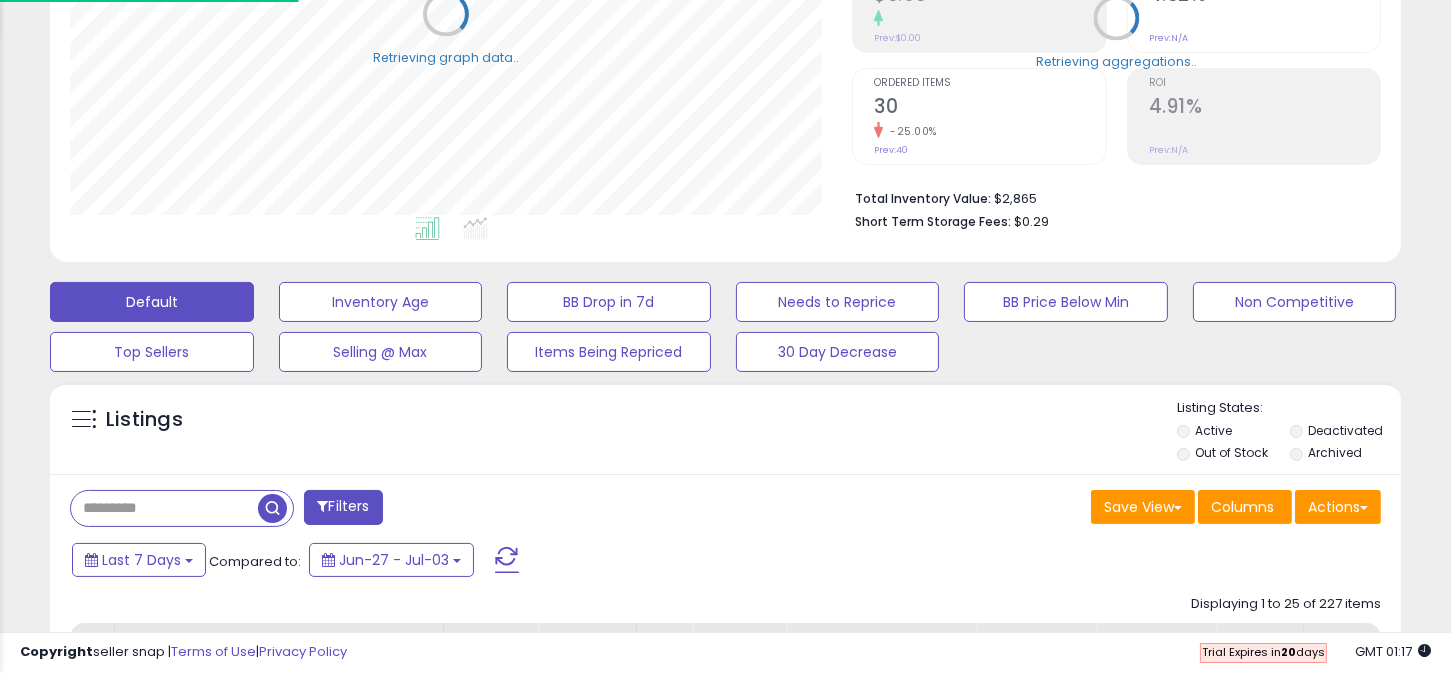 scroll, scrollTop: 409, scrollLeft: 782, axis: both 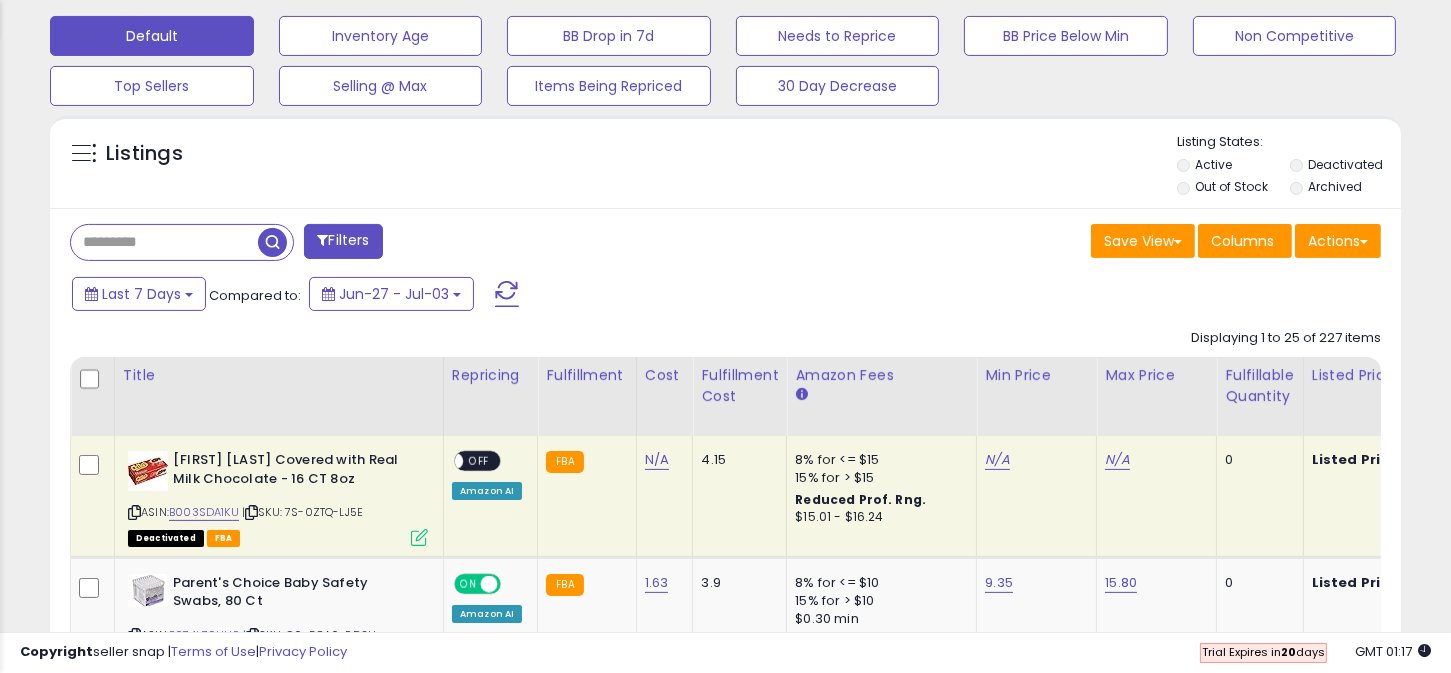 click at bounding box center [164, 242] 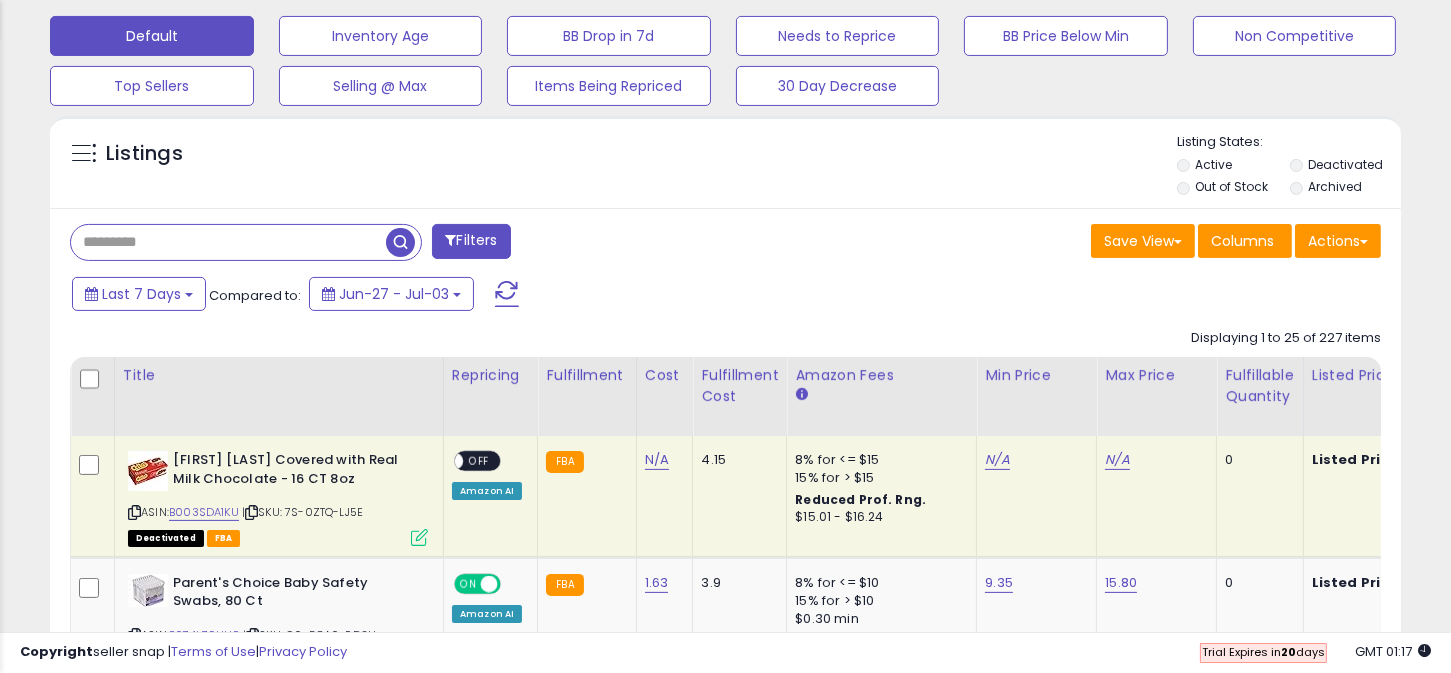paste on "**********" 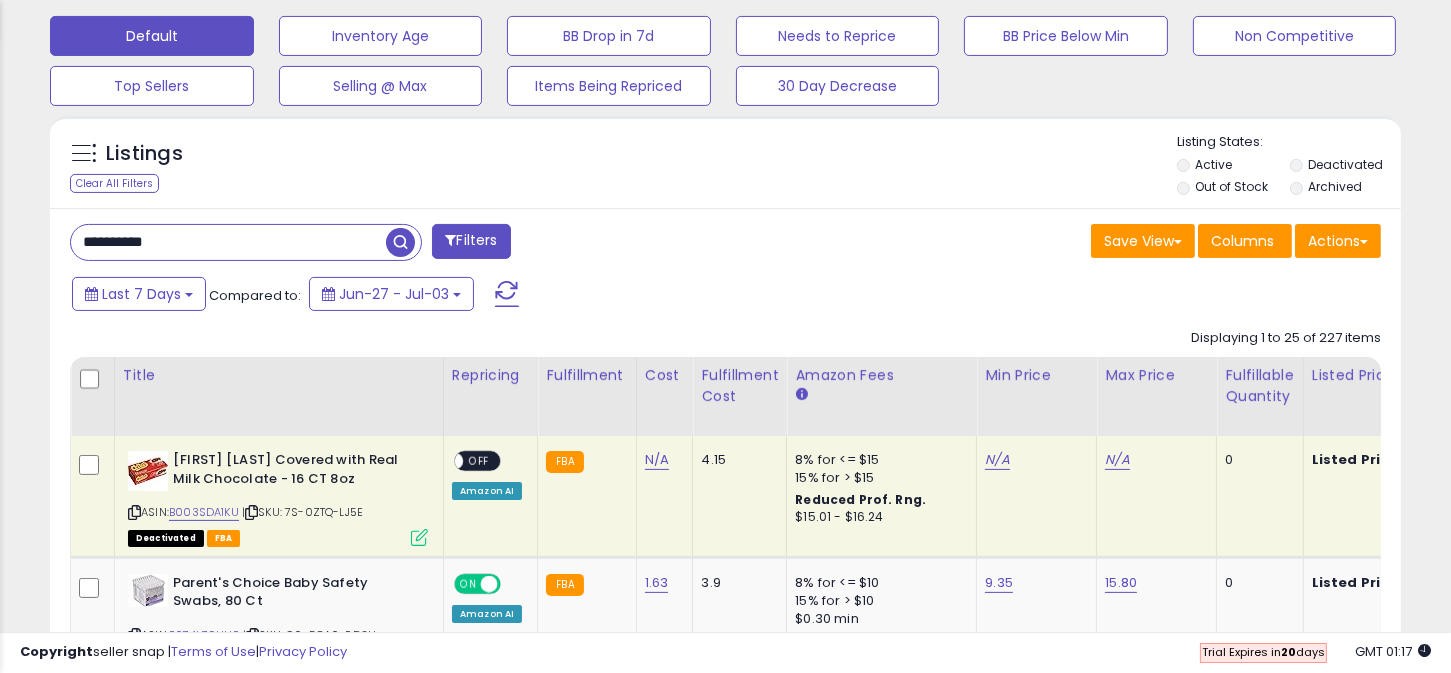 type on "**********" 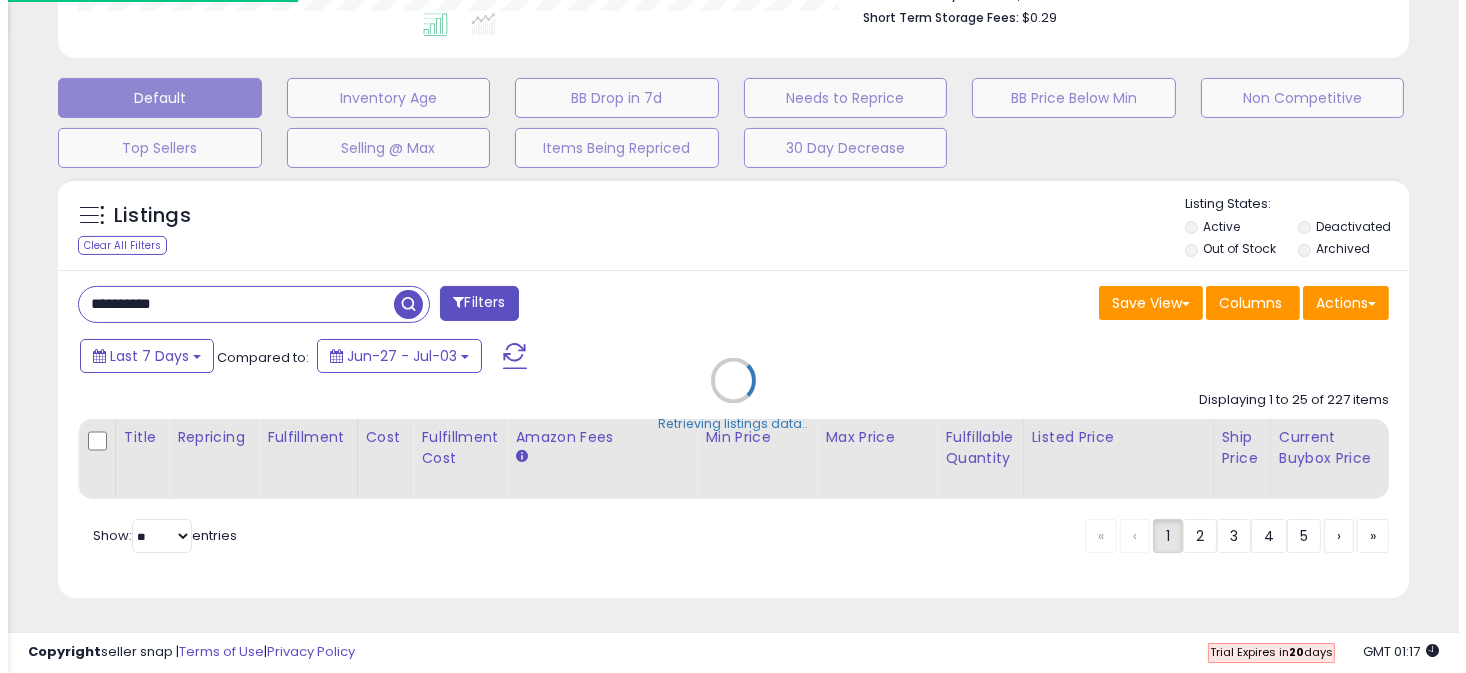 scroll, scrollTop: 566, scrollLeft: 0, axis: vertical 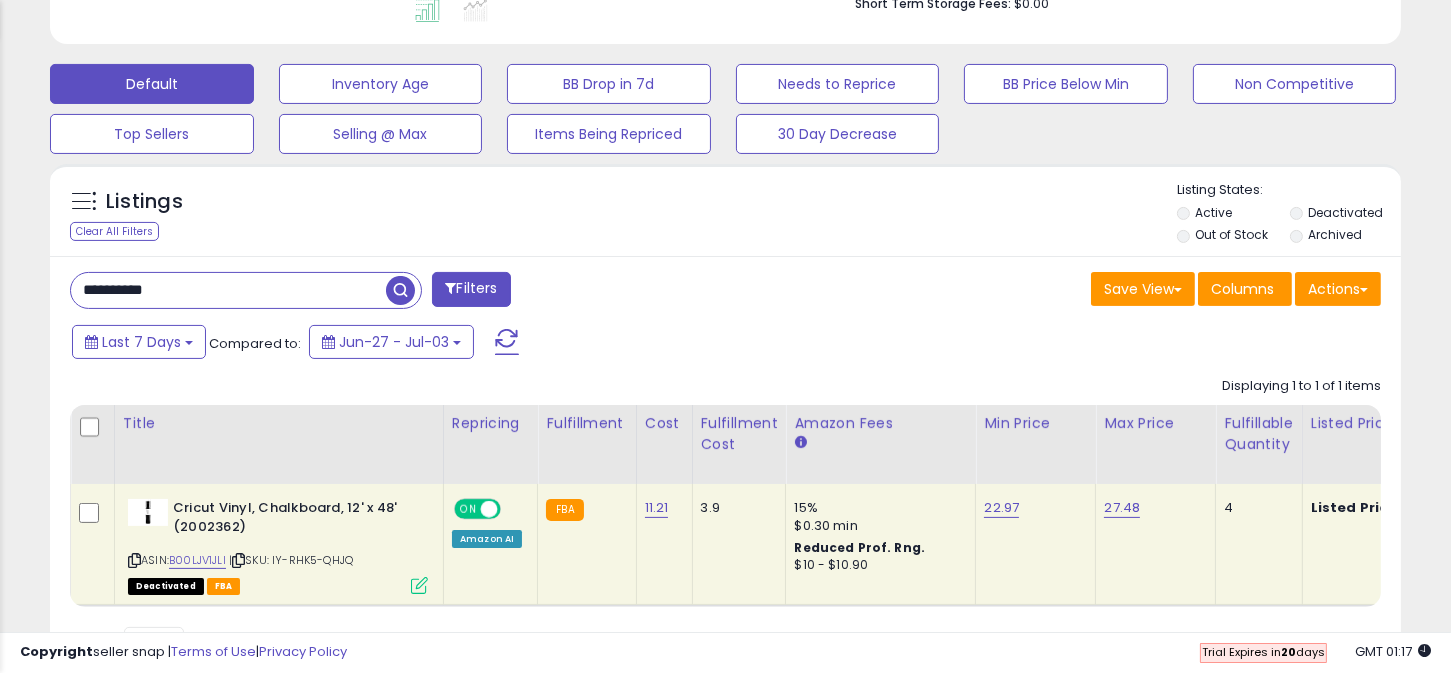 click at bounding box center (419, 585) 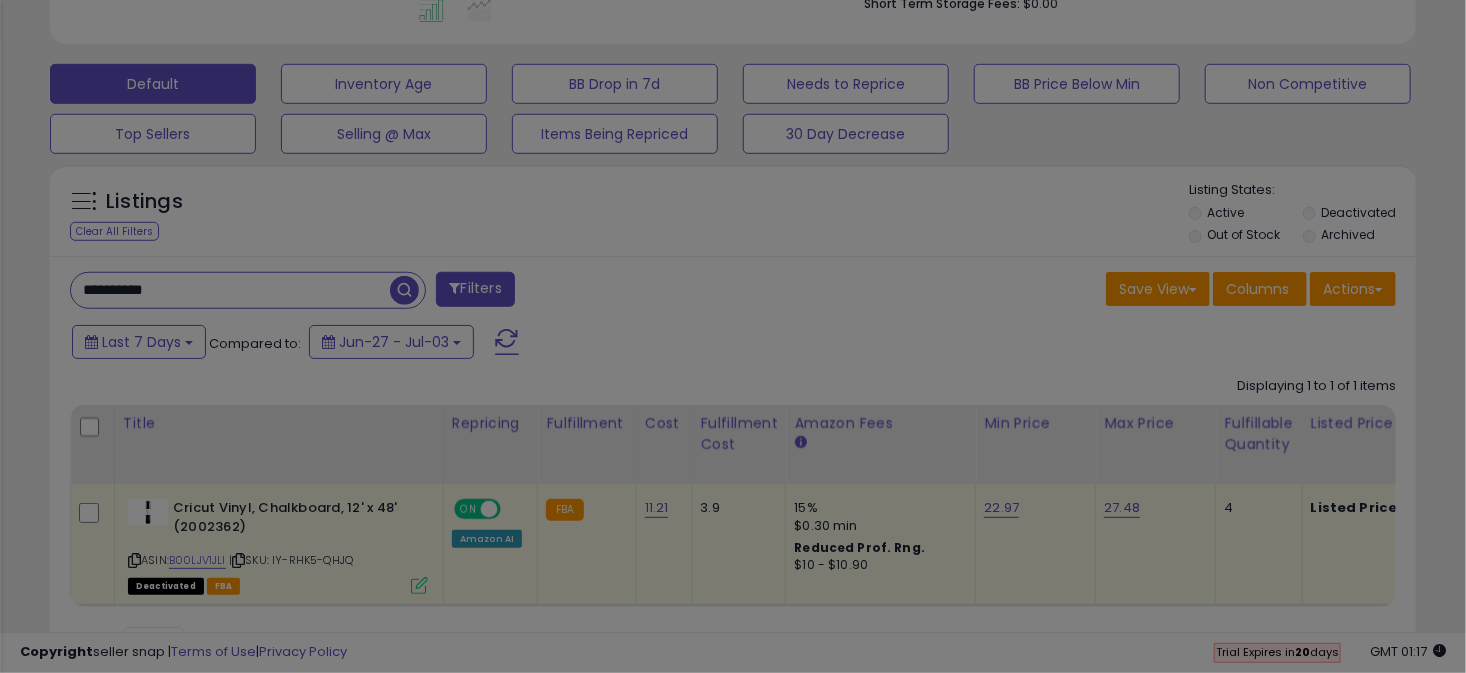 scroll, scrollTop: 999590, scrollLeft: 999208, axis: both 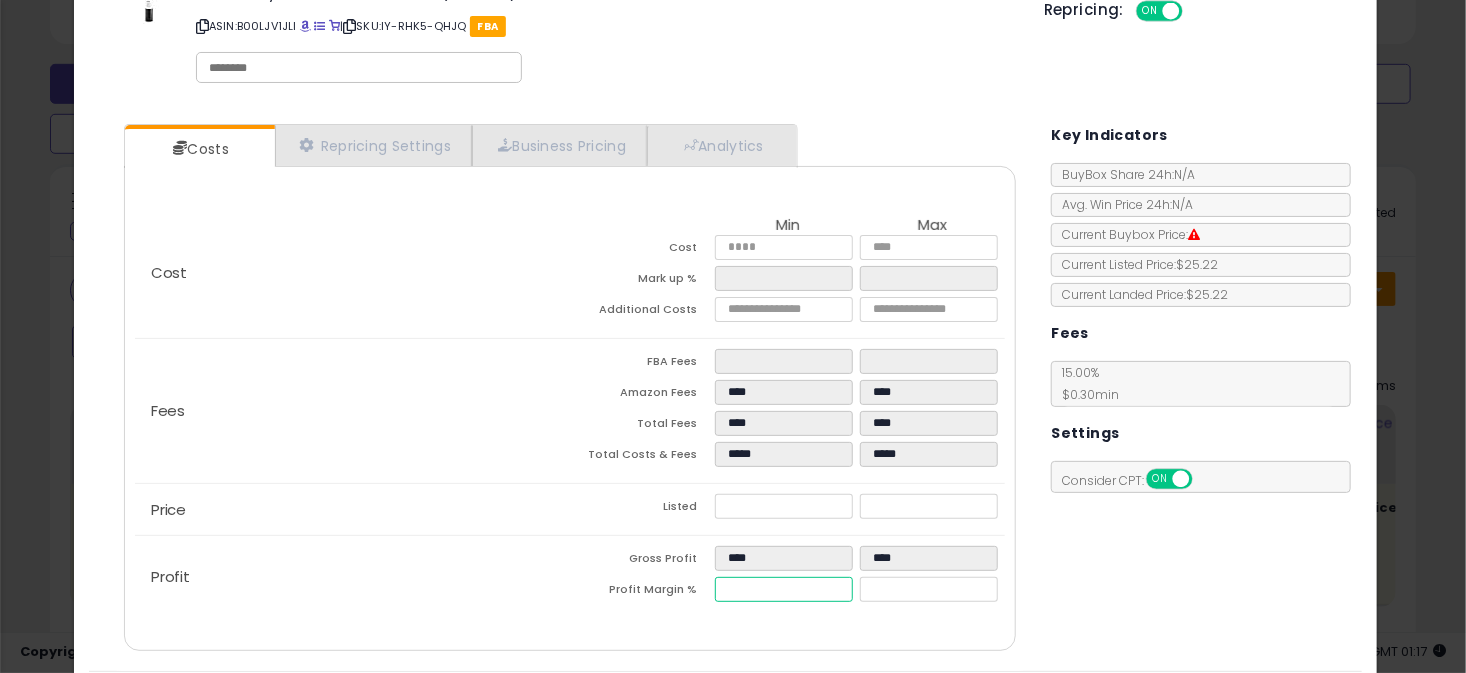 drag, startPoint x: 756, startPoint y: 582, endPoint x: 733, endPoint y: 585, distance: 23.194826 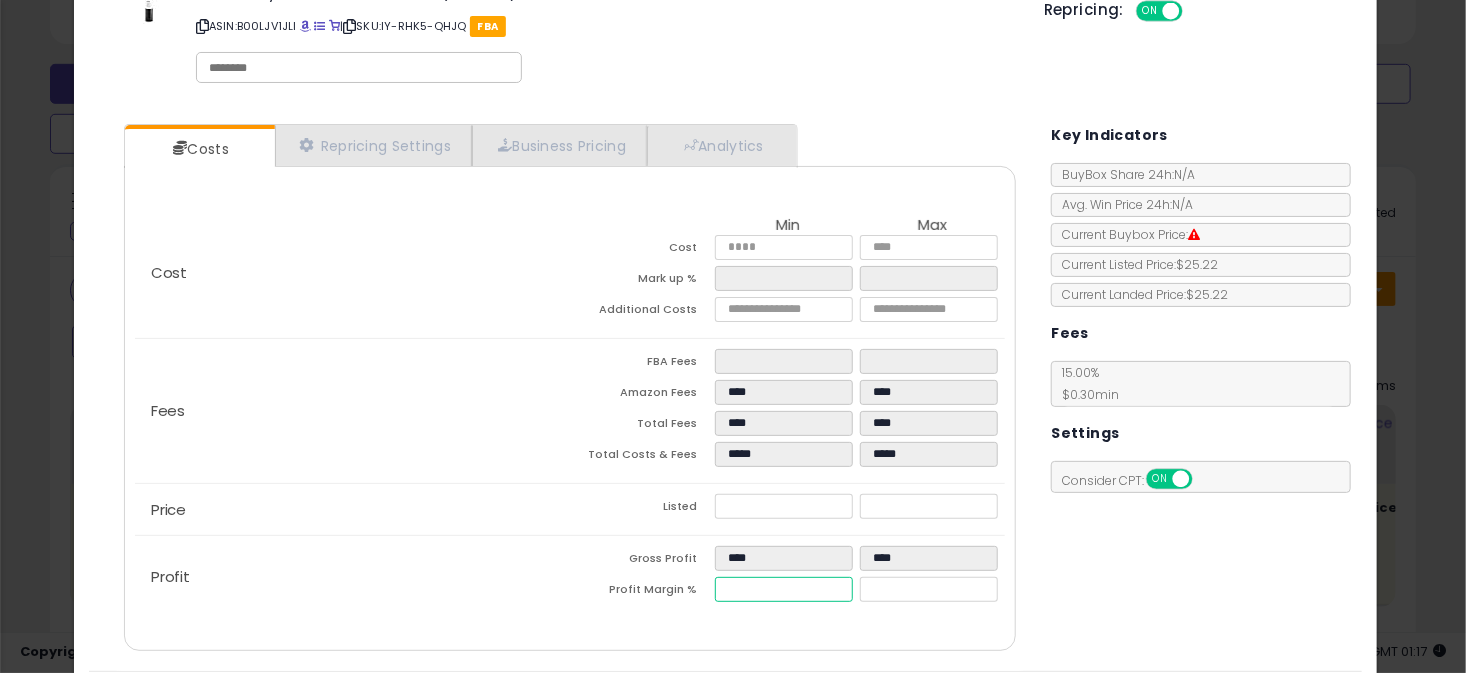 drag, startPoint x: 754, startPoint y: 585, endPoint x: 715, endPoint y: 586, distance: 39.012817 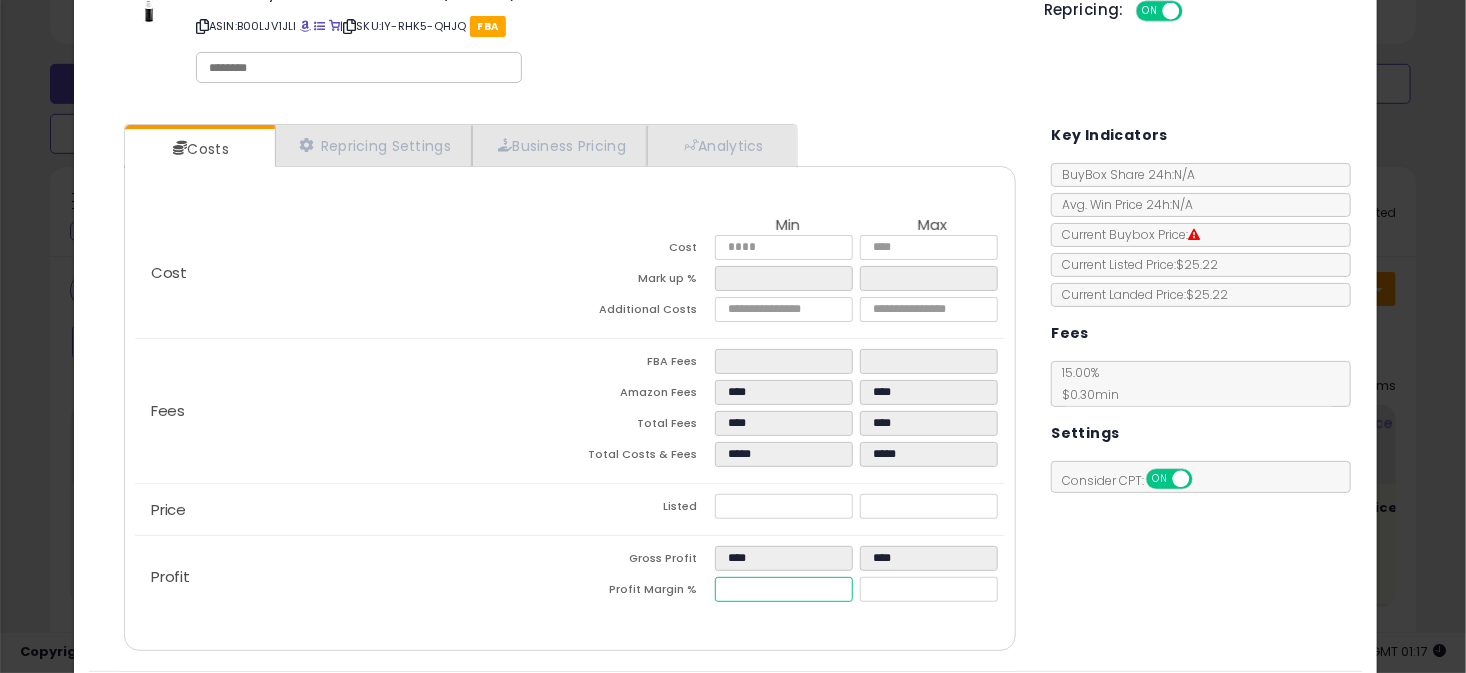 type on "**" 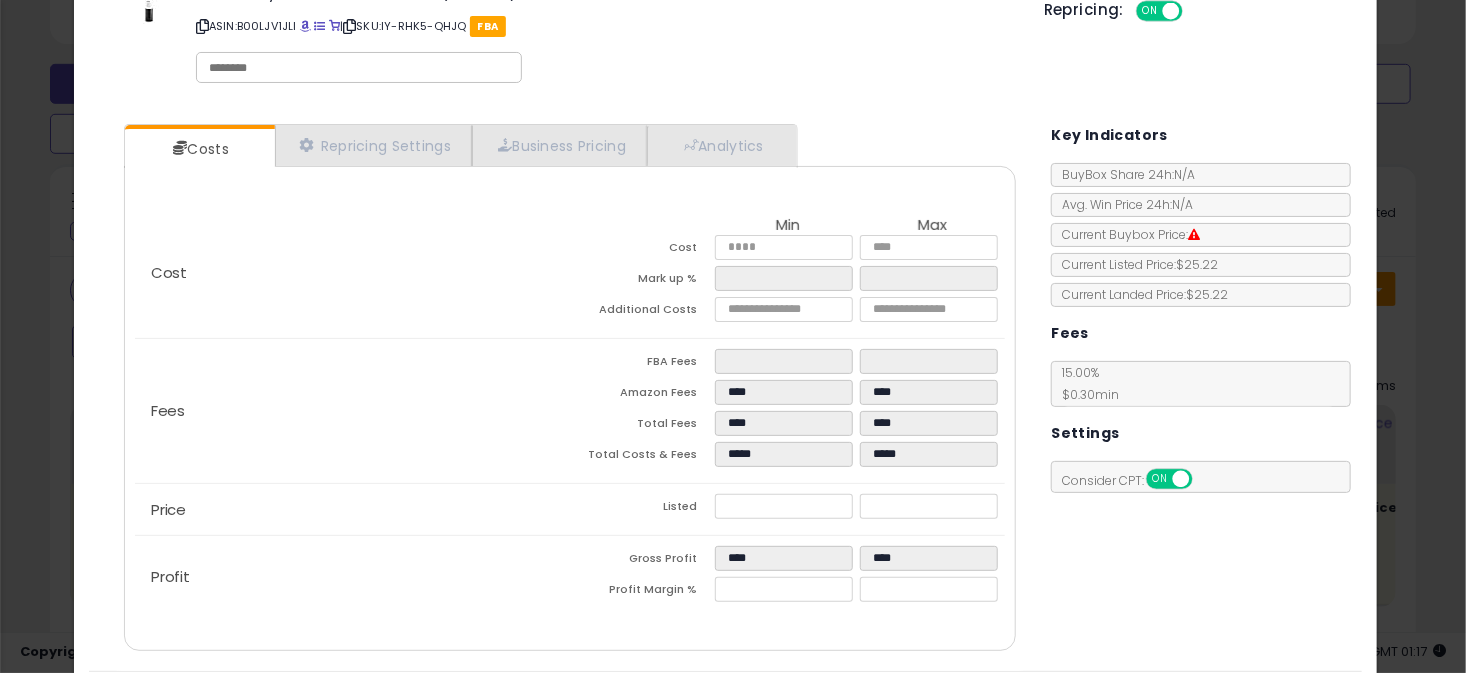 type on "*****" 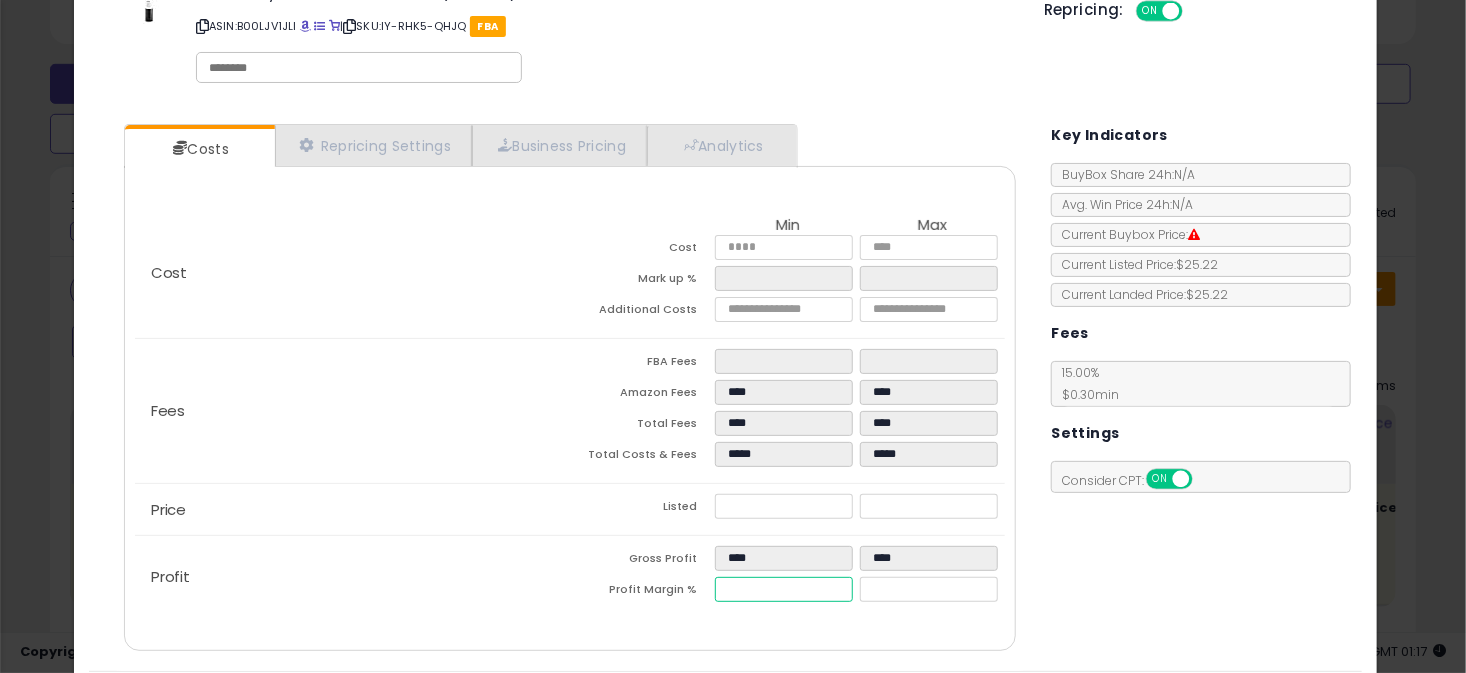 drag, startPoint x: 735, startPoint y: 586, endPoint x: 690, endPoint y: 579, distance: 45.54119 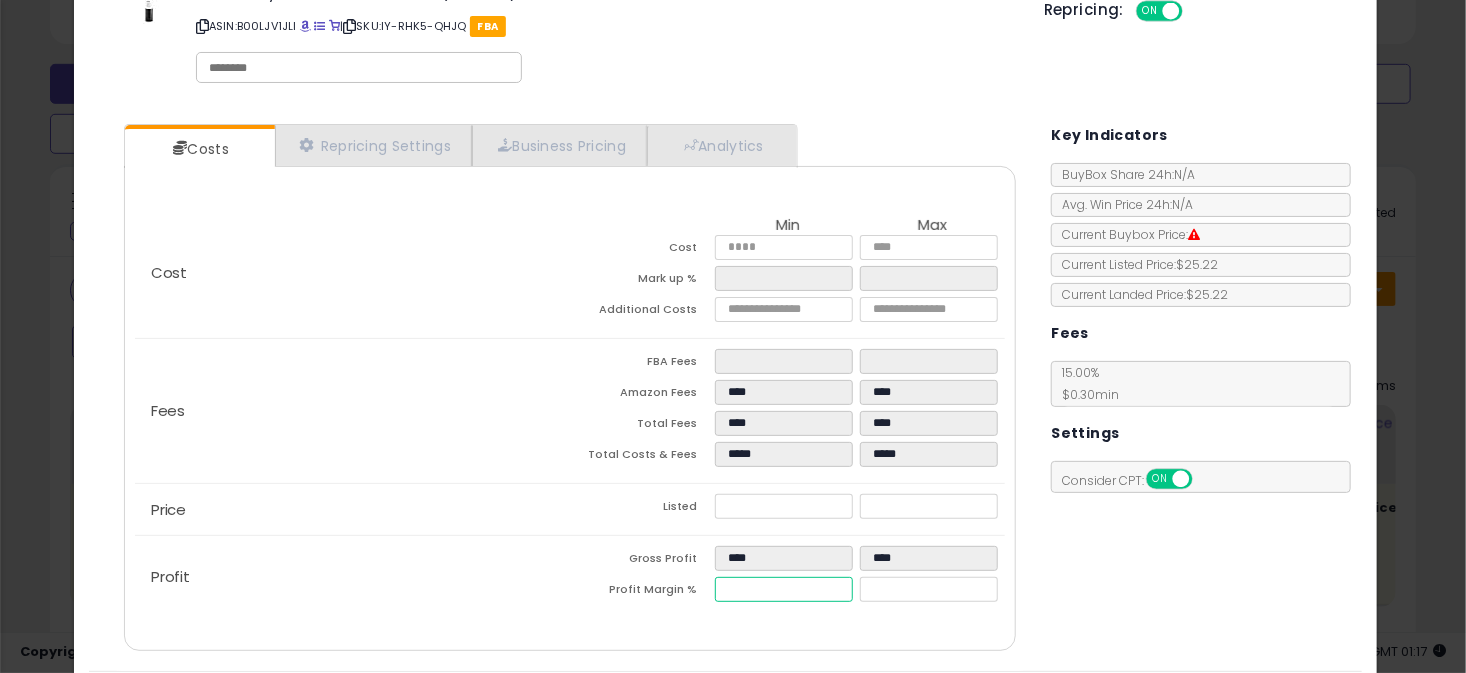type on "**" 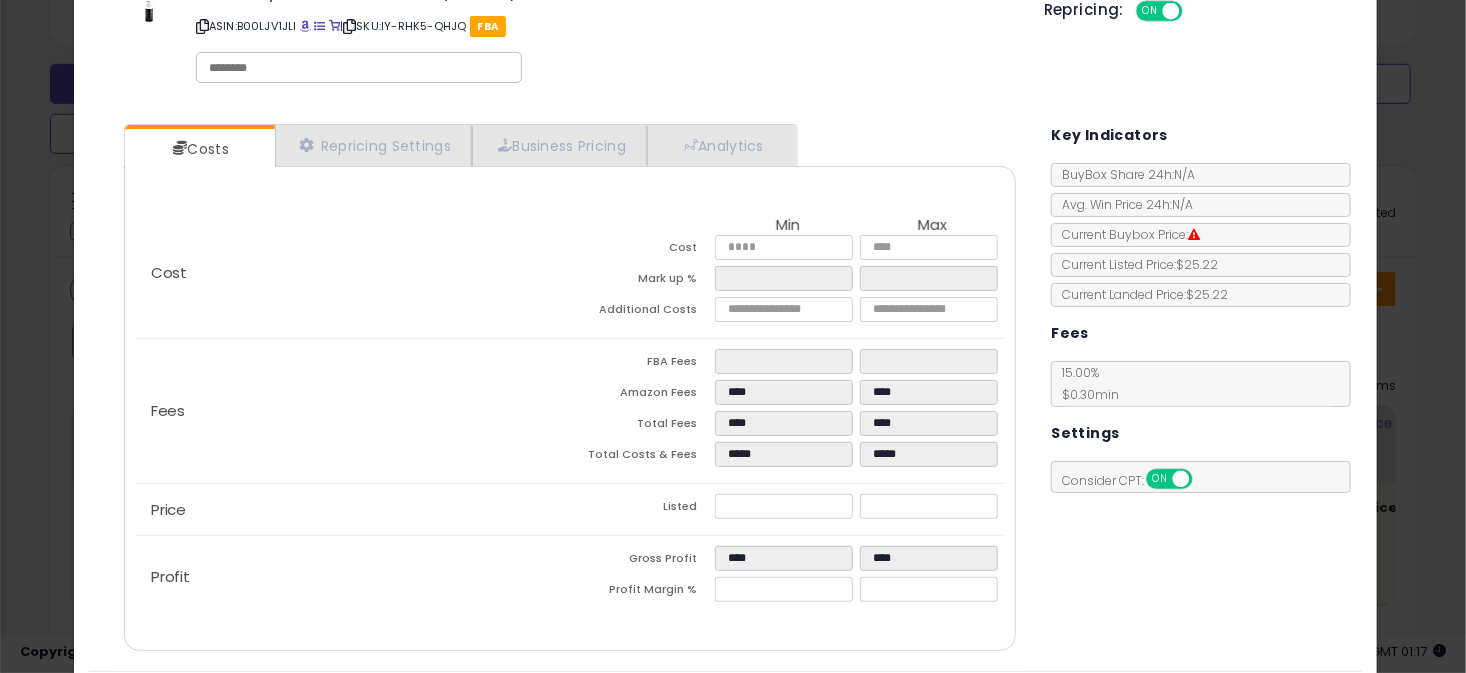 type on "*****" 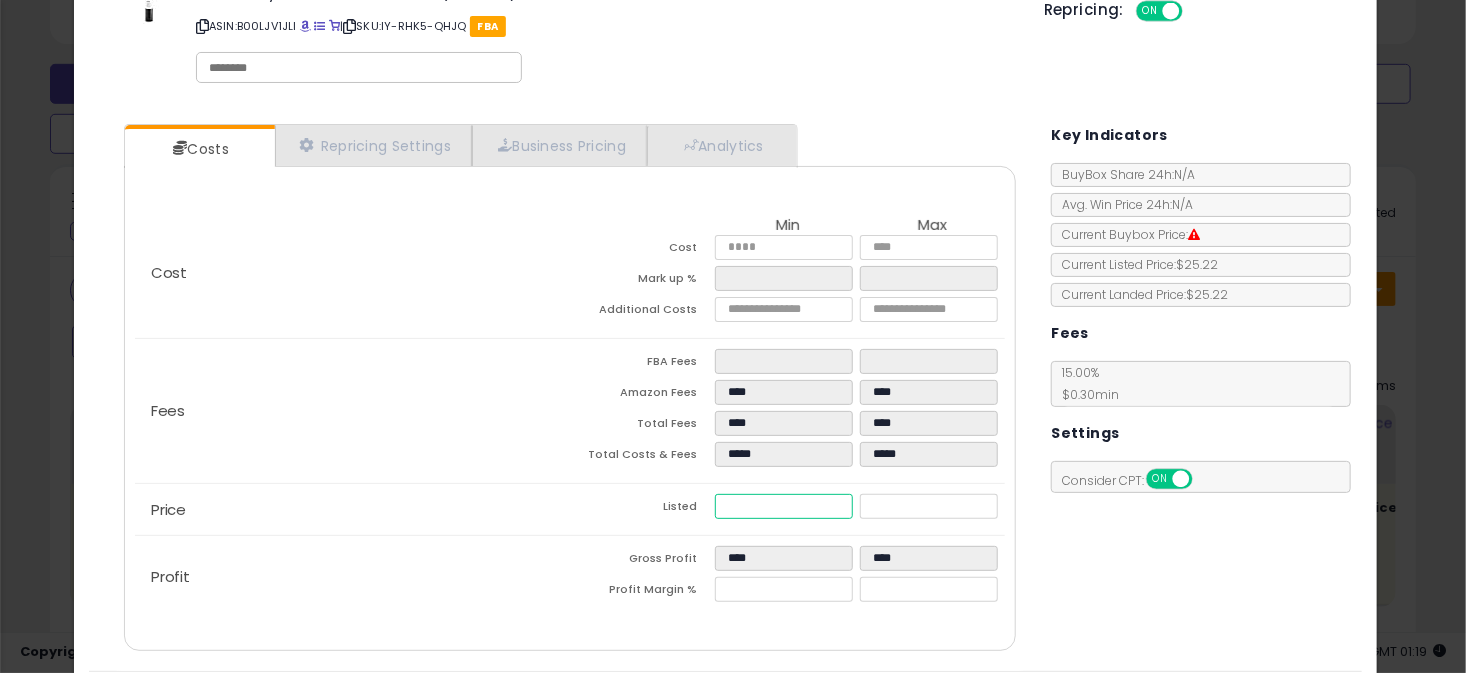 drag, startPoint x: 759, startPoint y: 503, endPoint x: 700, endPoint y: 498, distance: 59.211487 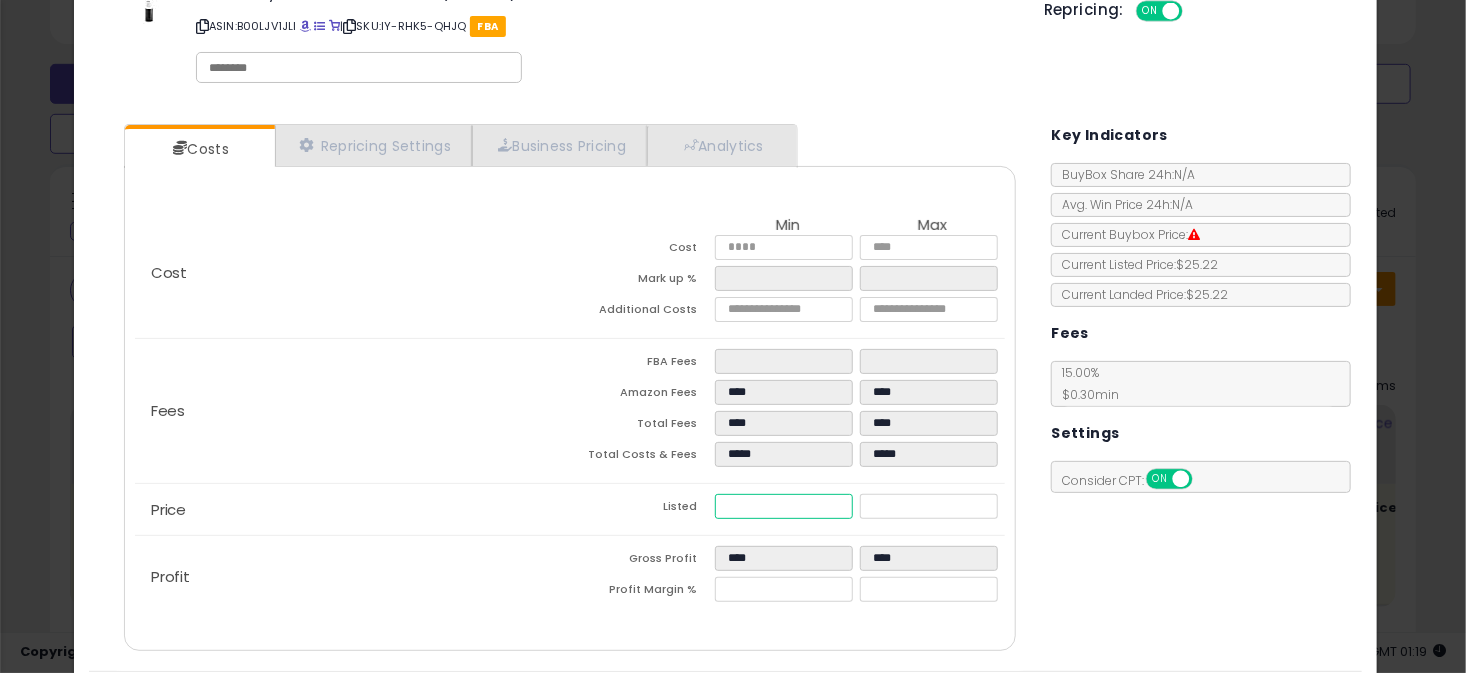 type on "****" 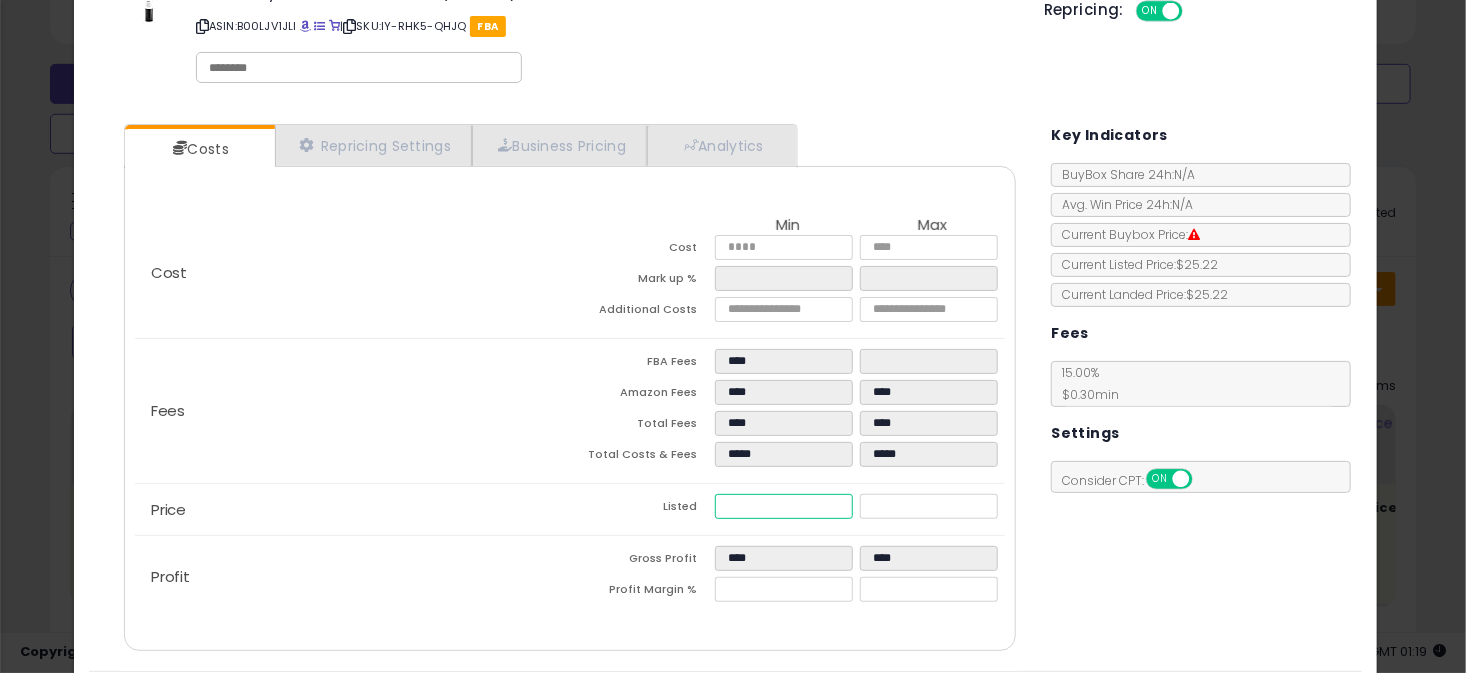 type on "****" 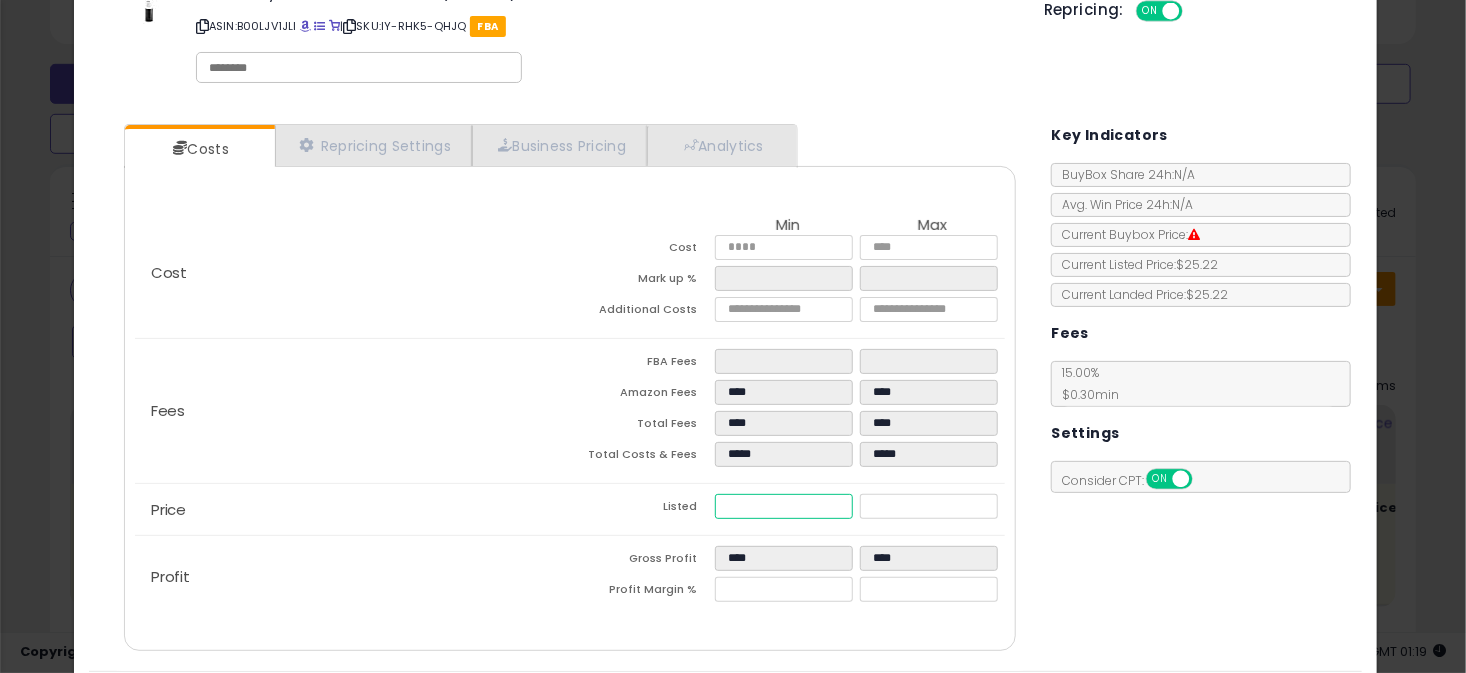 type on "****" 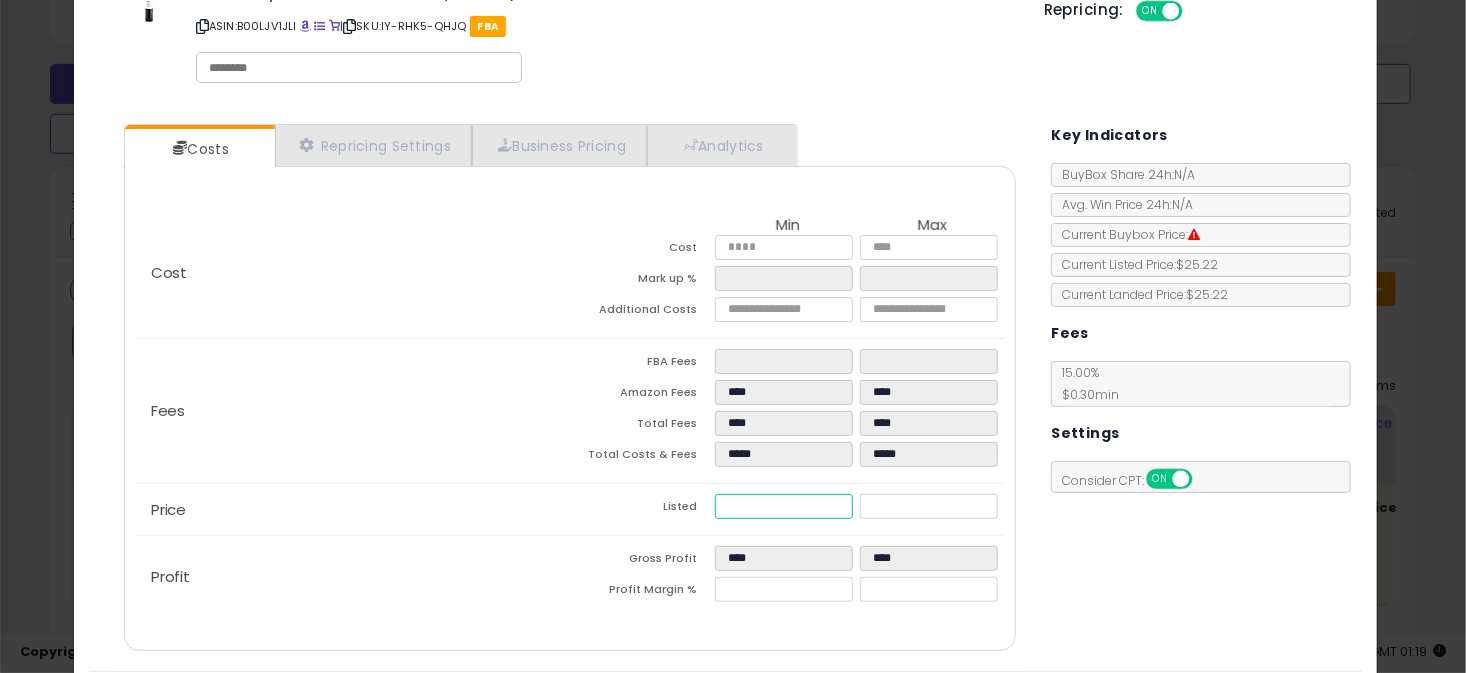 type on "*****" 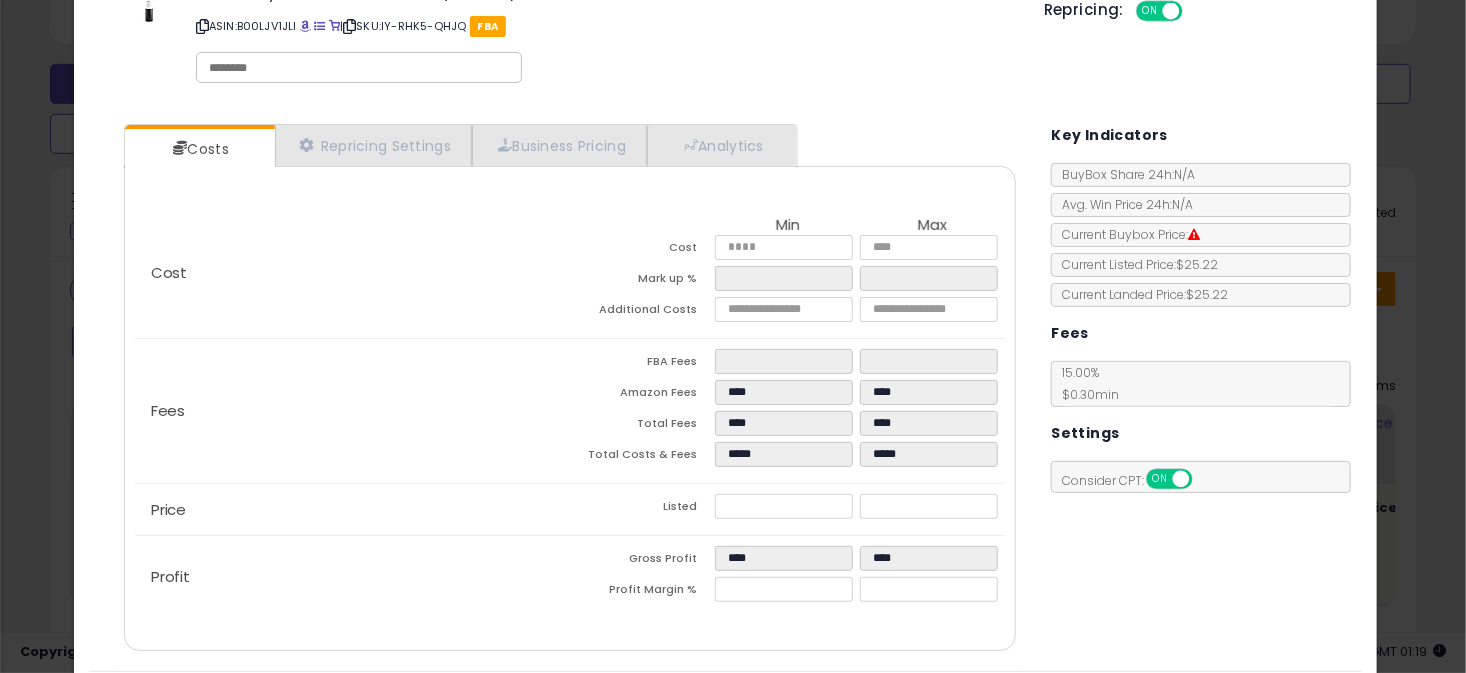 type on "****" 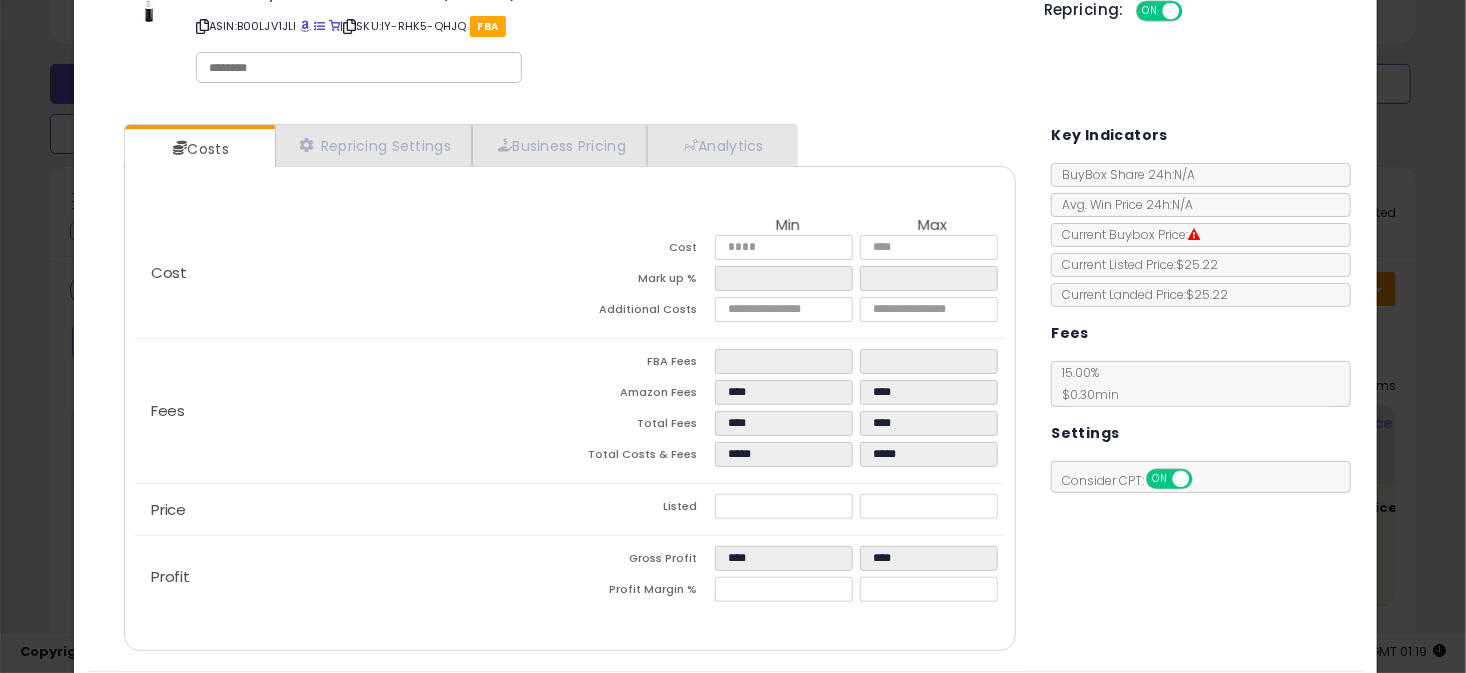 click on "Listed" at bounding box center [642, 509] 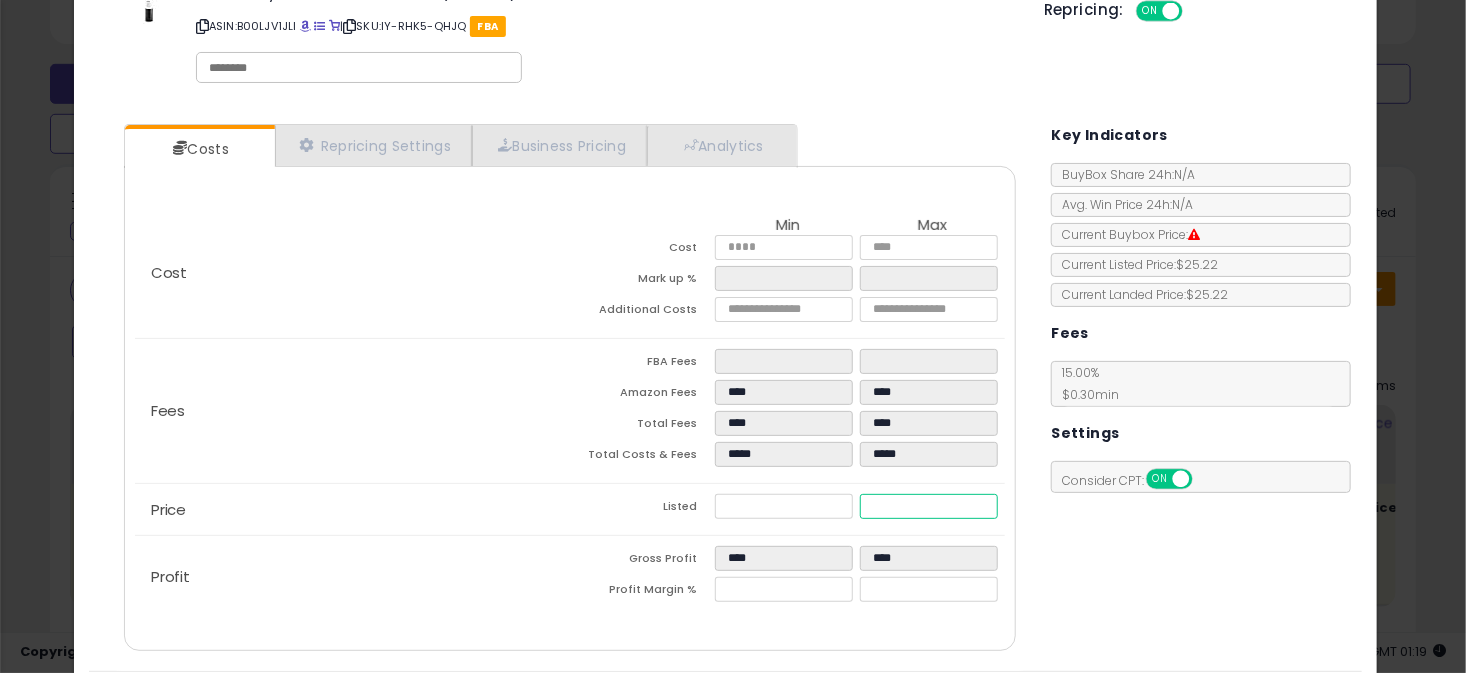 click on "*****" at bounding box center [929, 506] 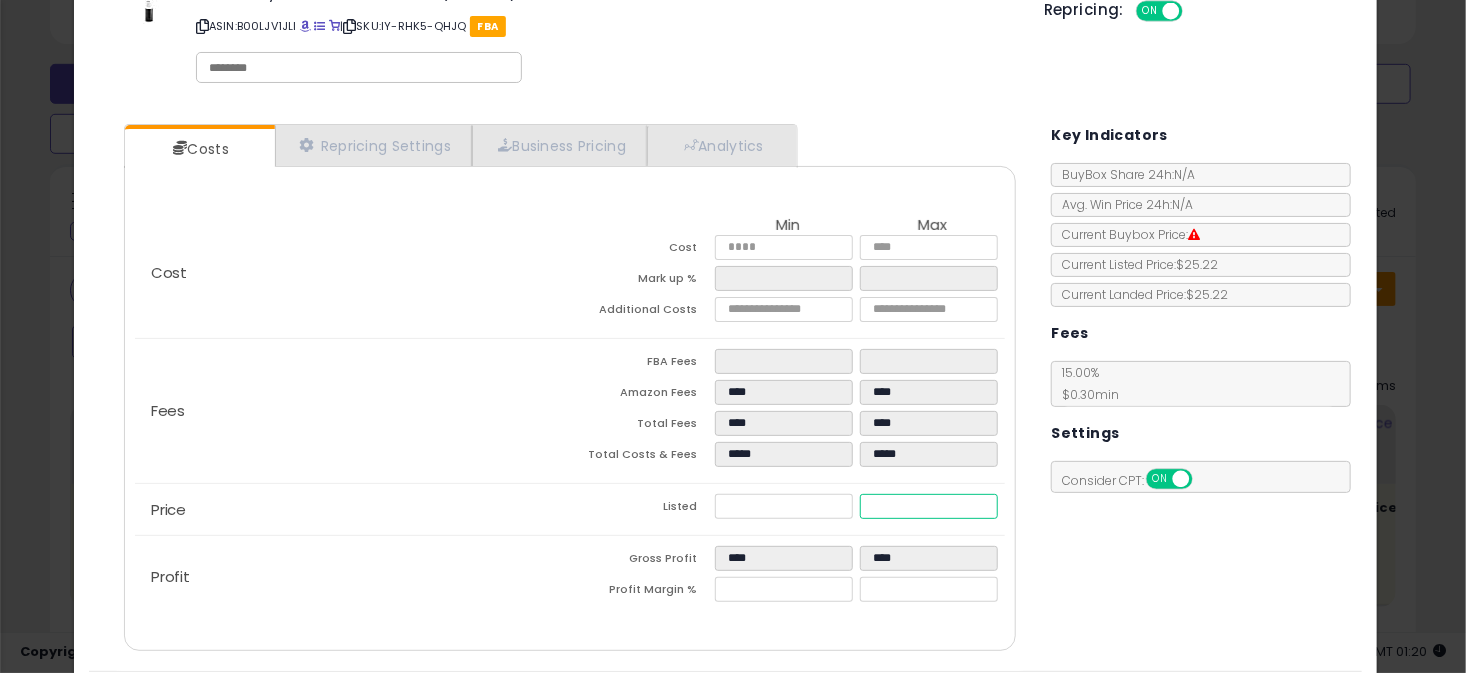 type on "****" 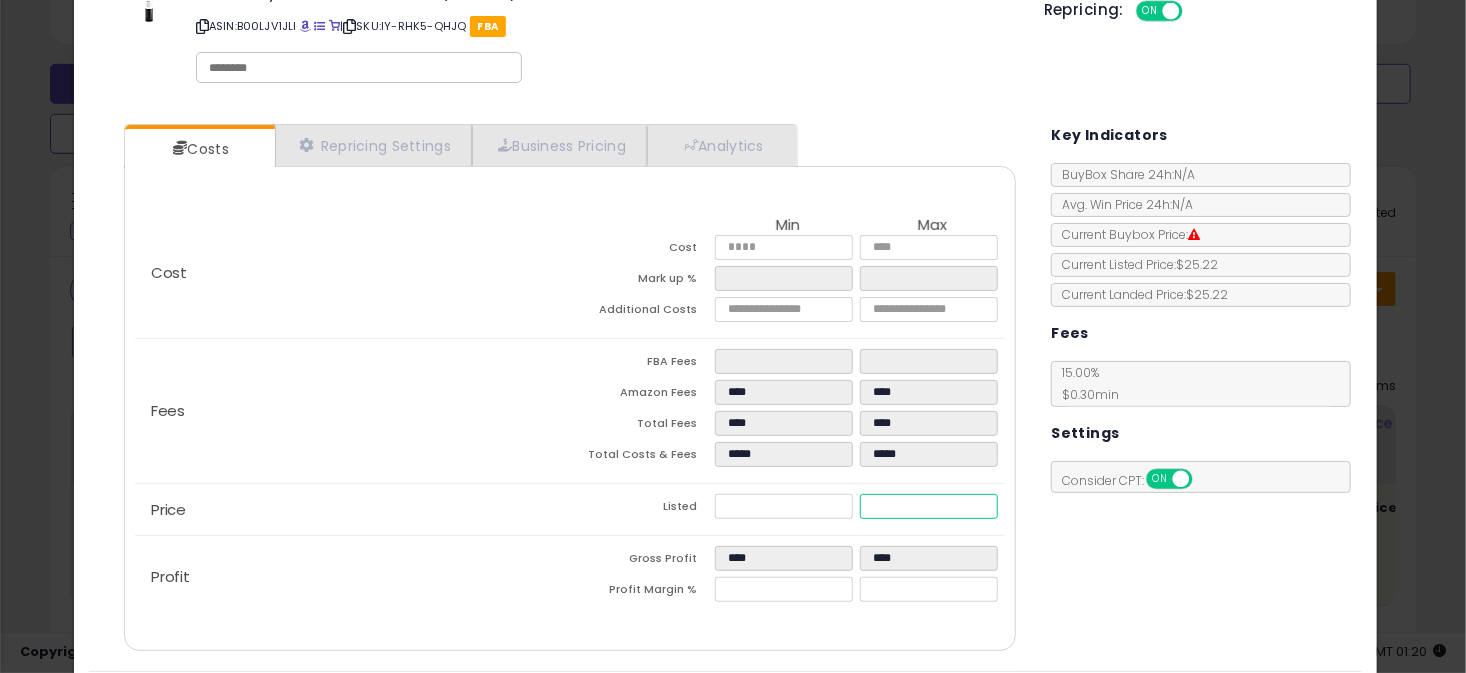 type on "*****" 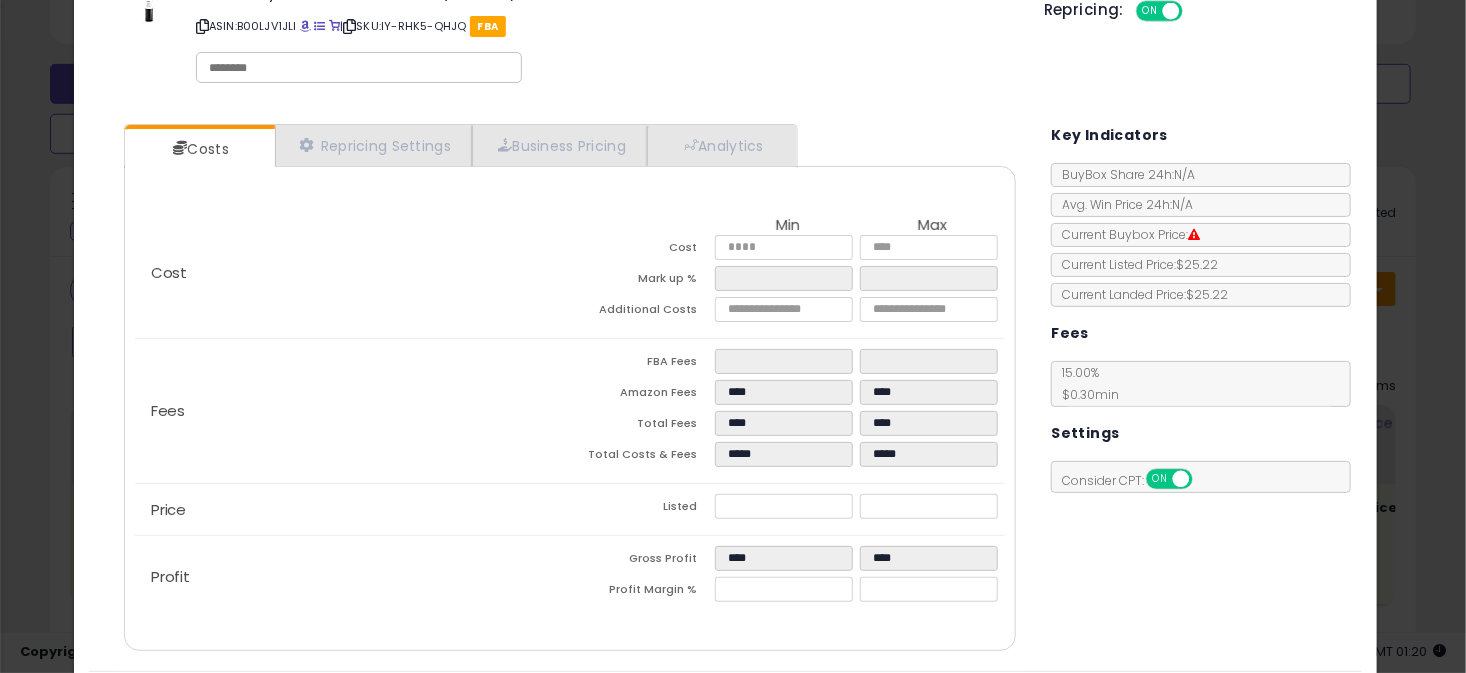 type on "*****" 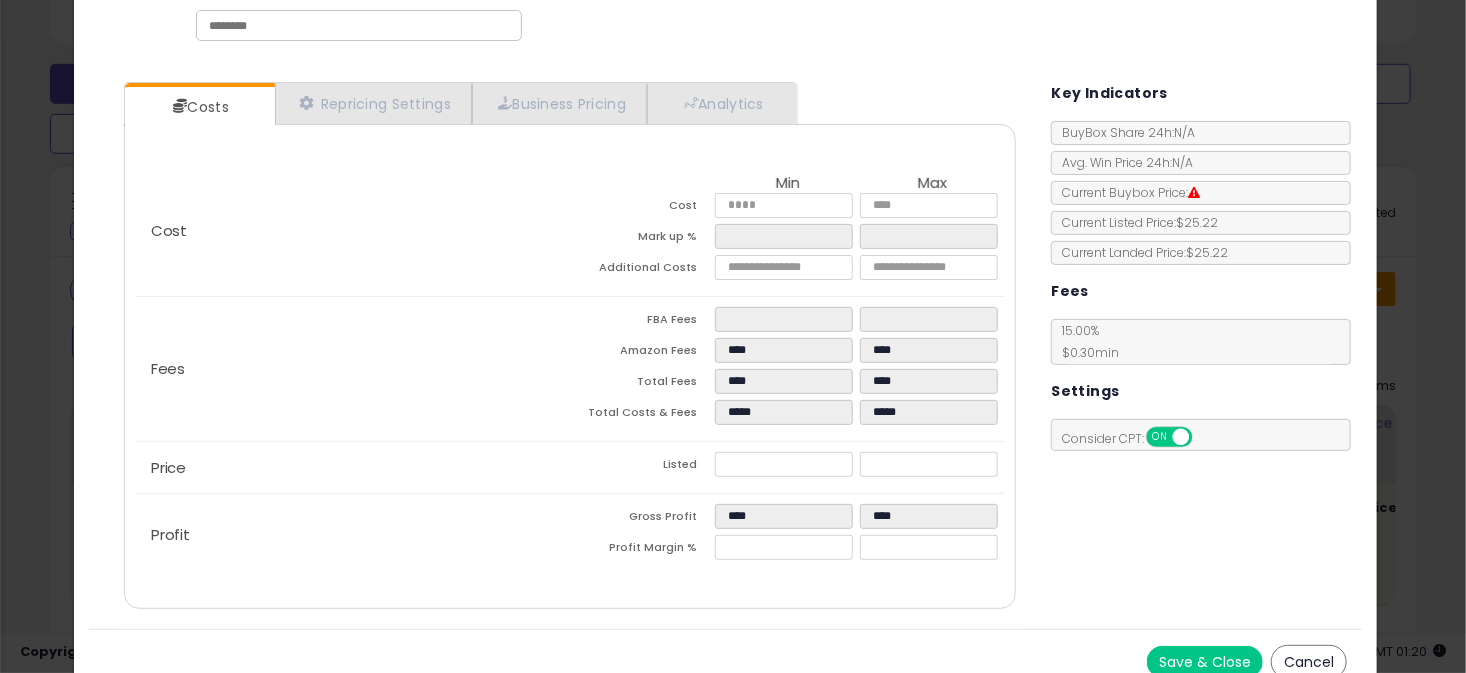 scroll, scrollTop: 126, scrollLeft: 0, axis: vertical 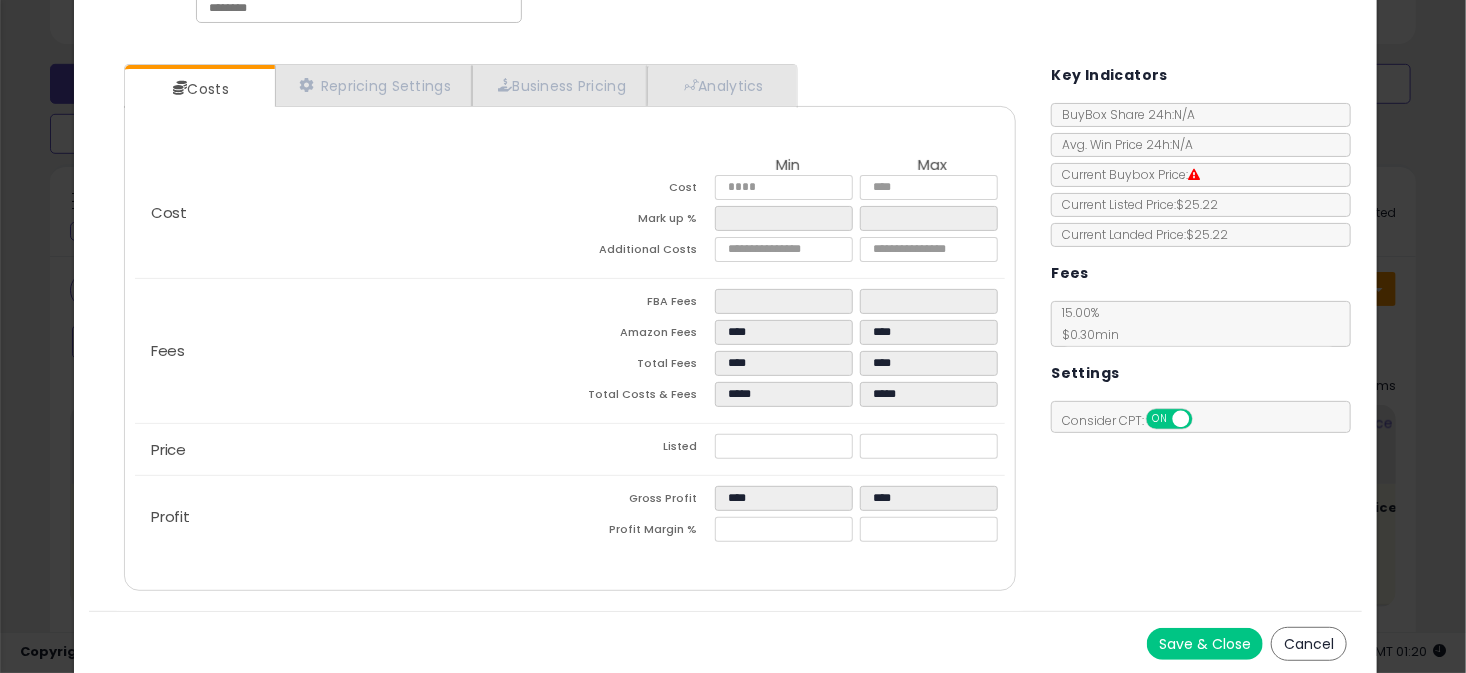click on "Save & Close" at bounding box center (1205, 644) 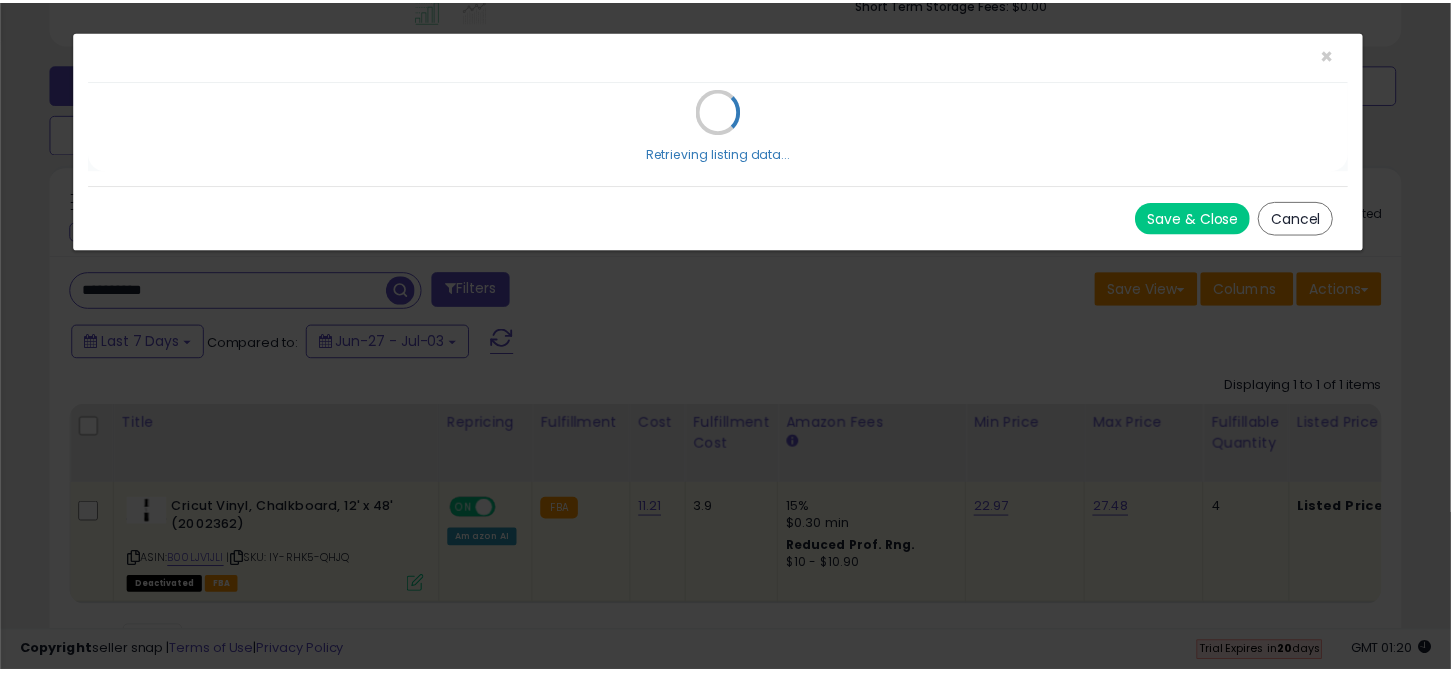 scroll, scrollTop: 0, scrollLeft: 0, axis: both 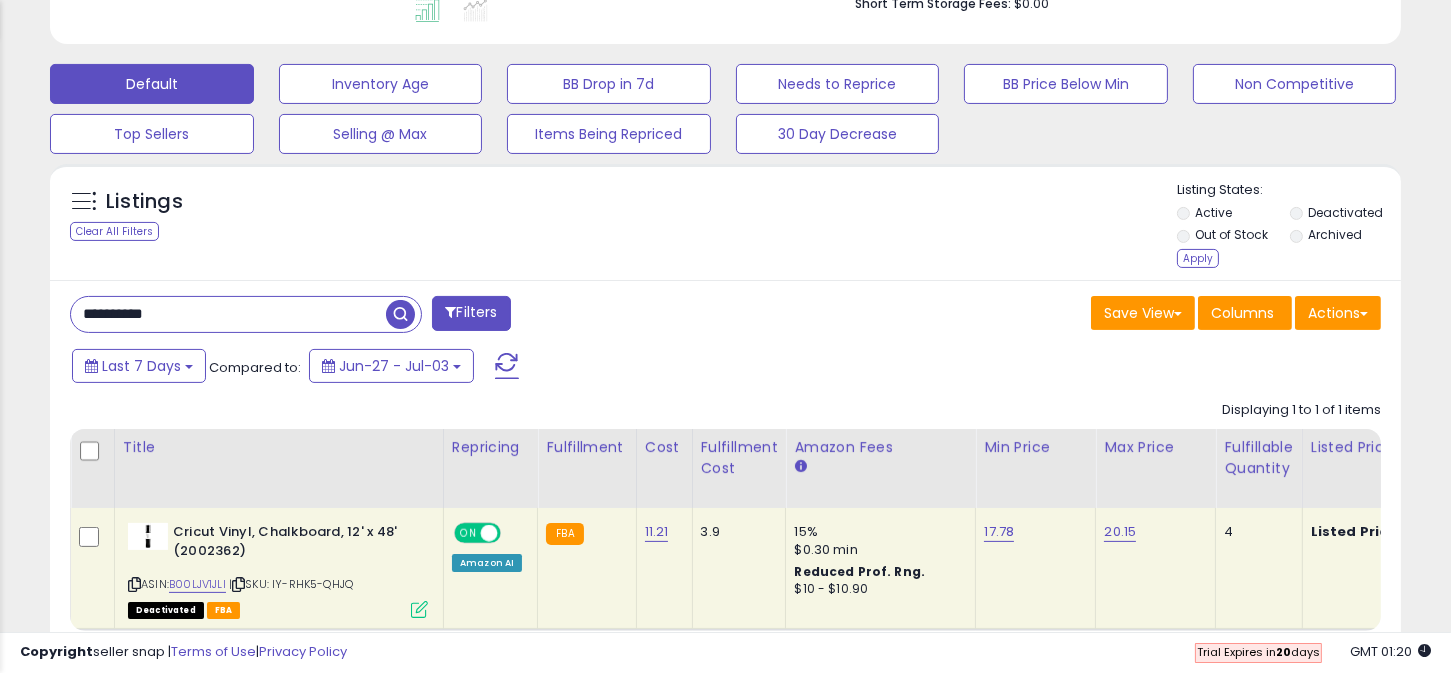 click on "Filters" at bounding box center (471, 313) 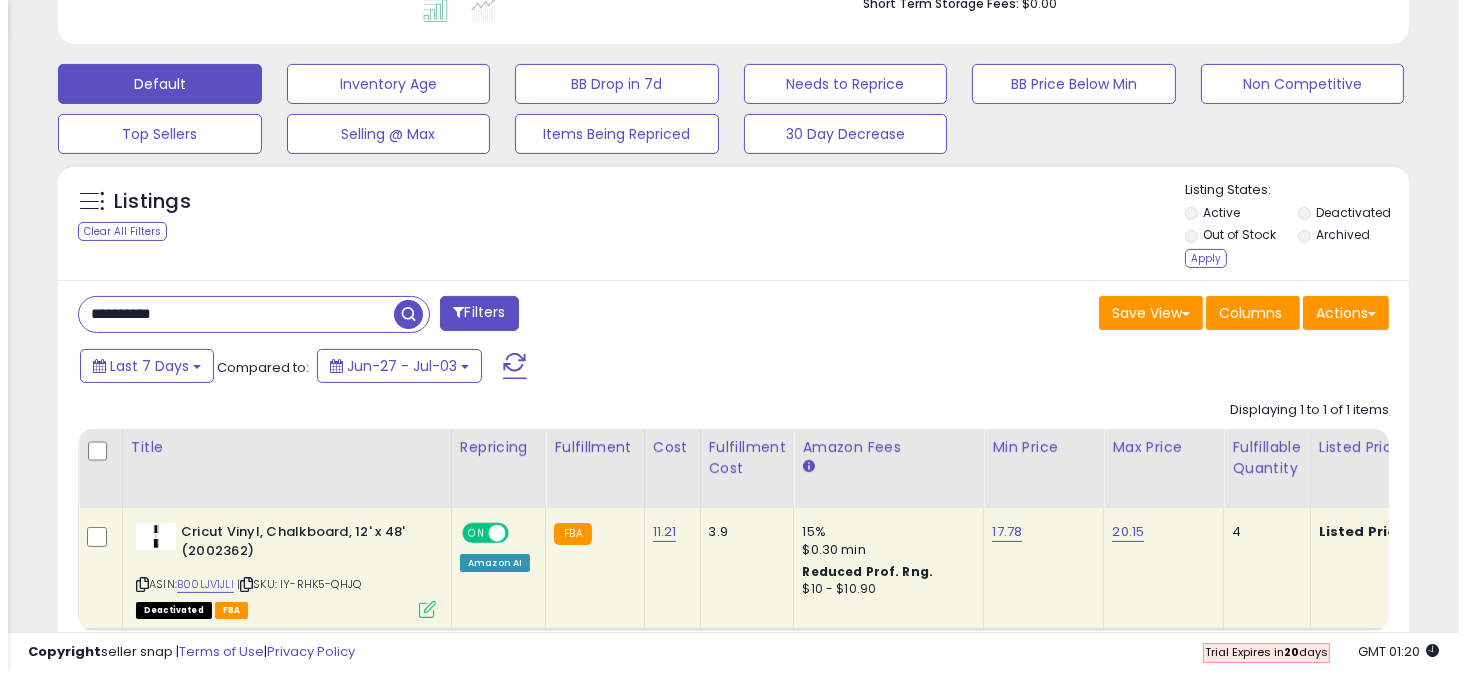scroll, scrollTop: 165, scrollLeft: 0, axis: vertical 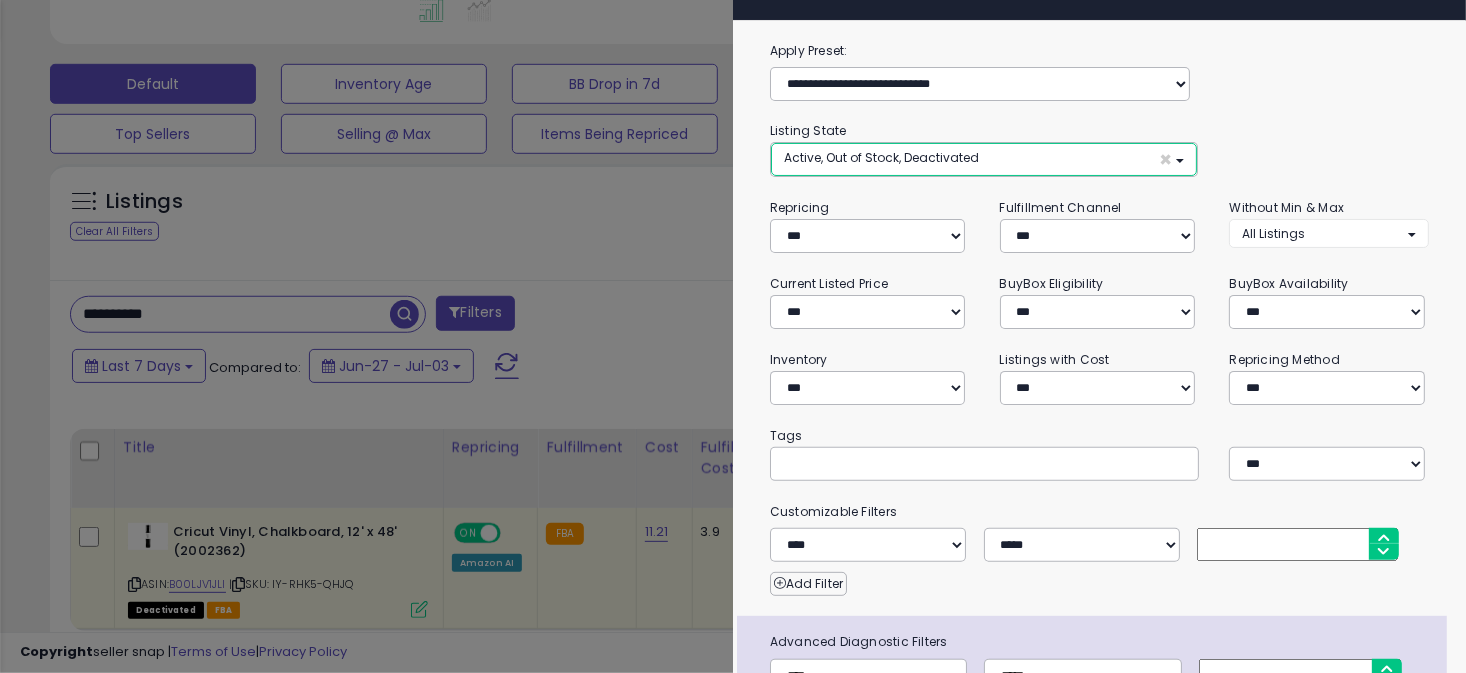 click on "Active, Out of Stock, Deactivated
×" at bounding box center [984, 159] 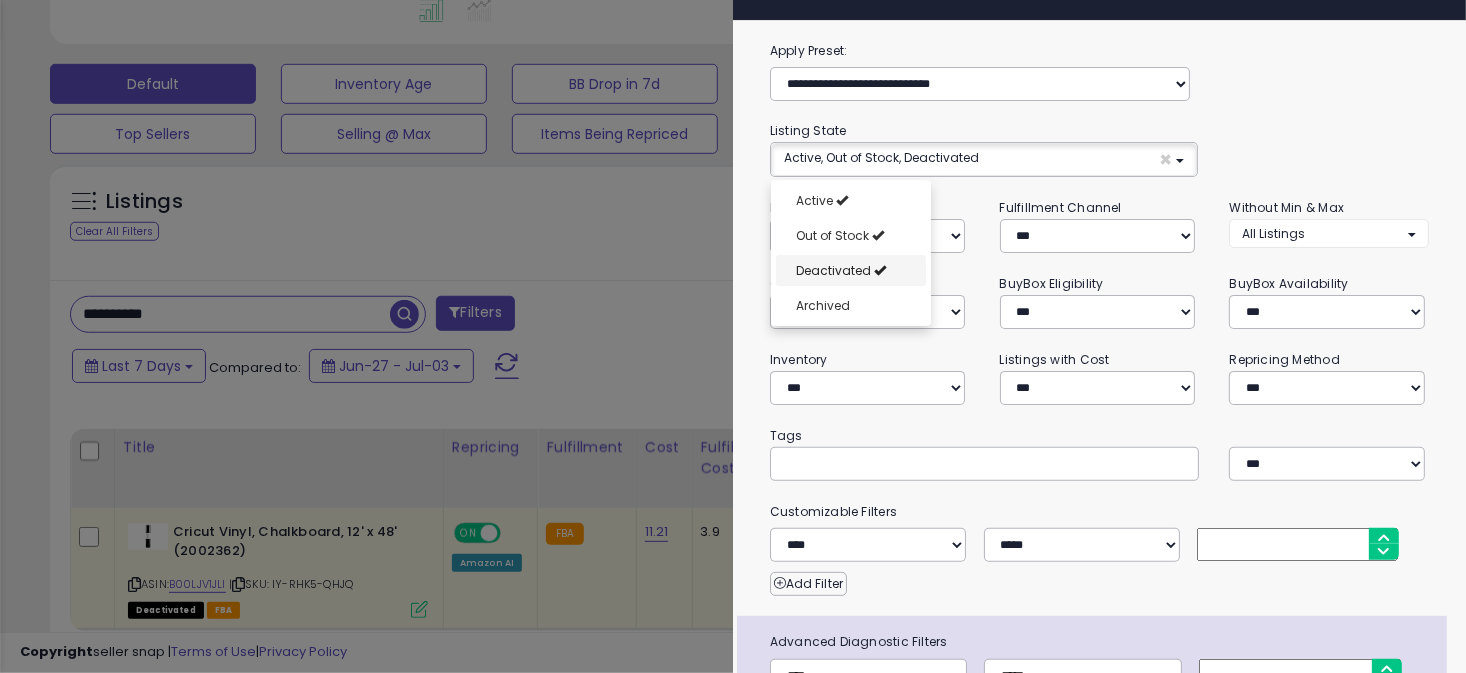 select on "**********" 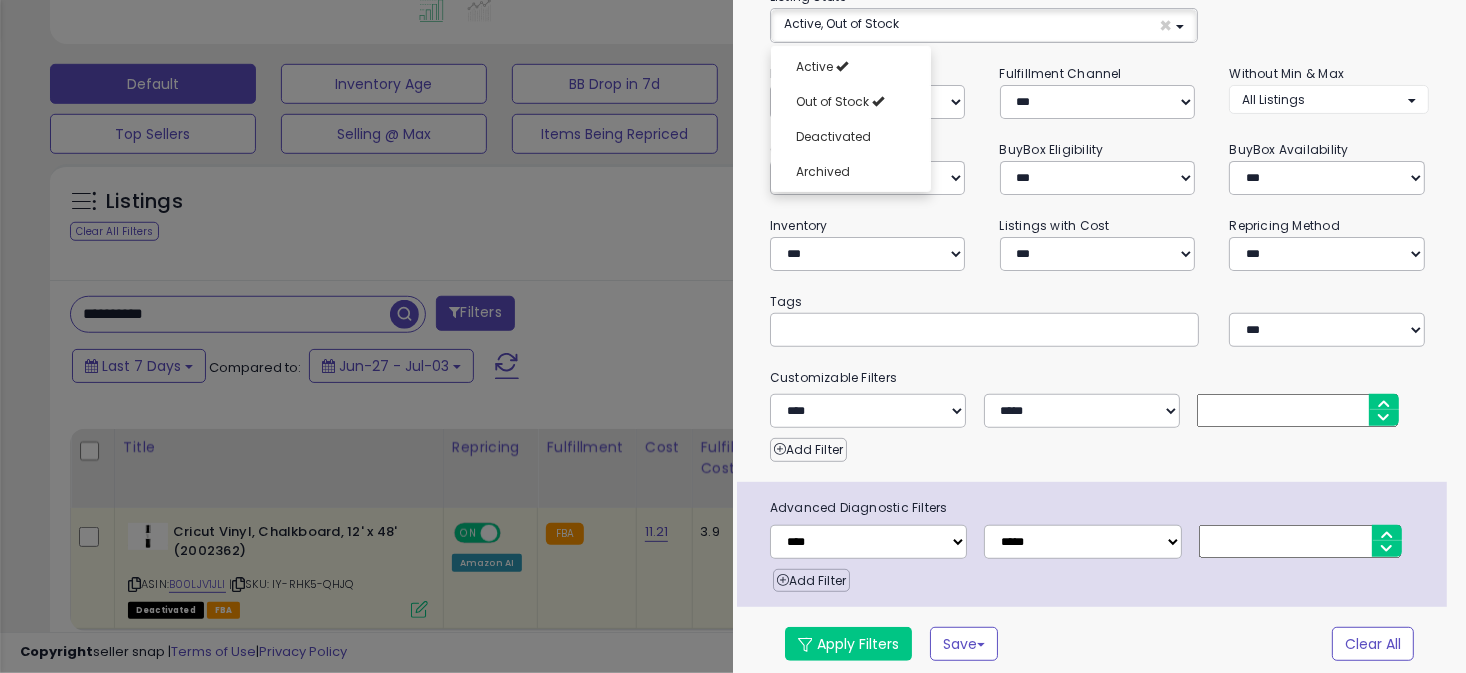 scroll, scrollTop: 167, scrollLeft: 0, axis: vertical 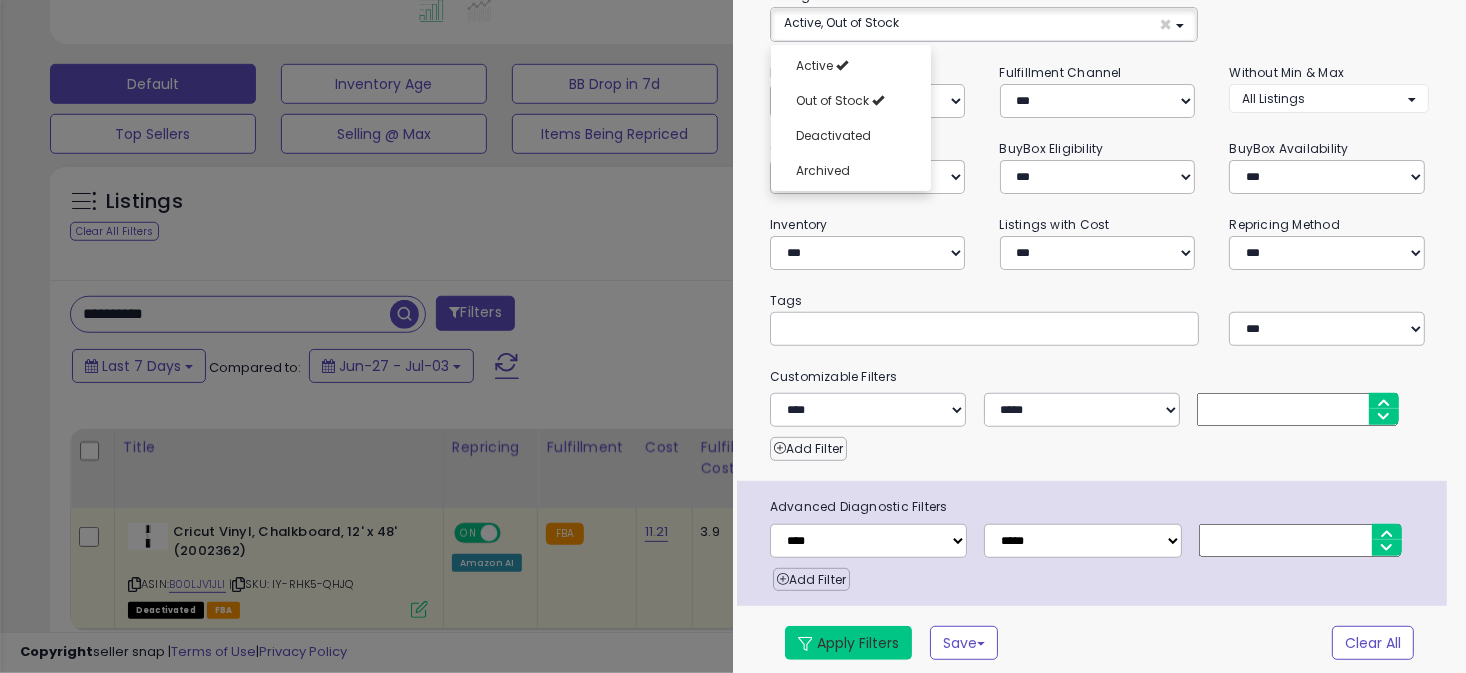 click on "Apply Filters" at bounding box center (848, 643) 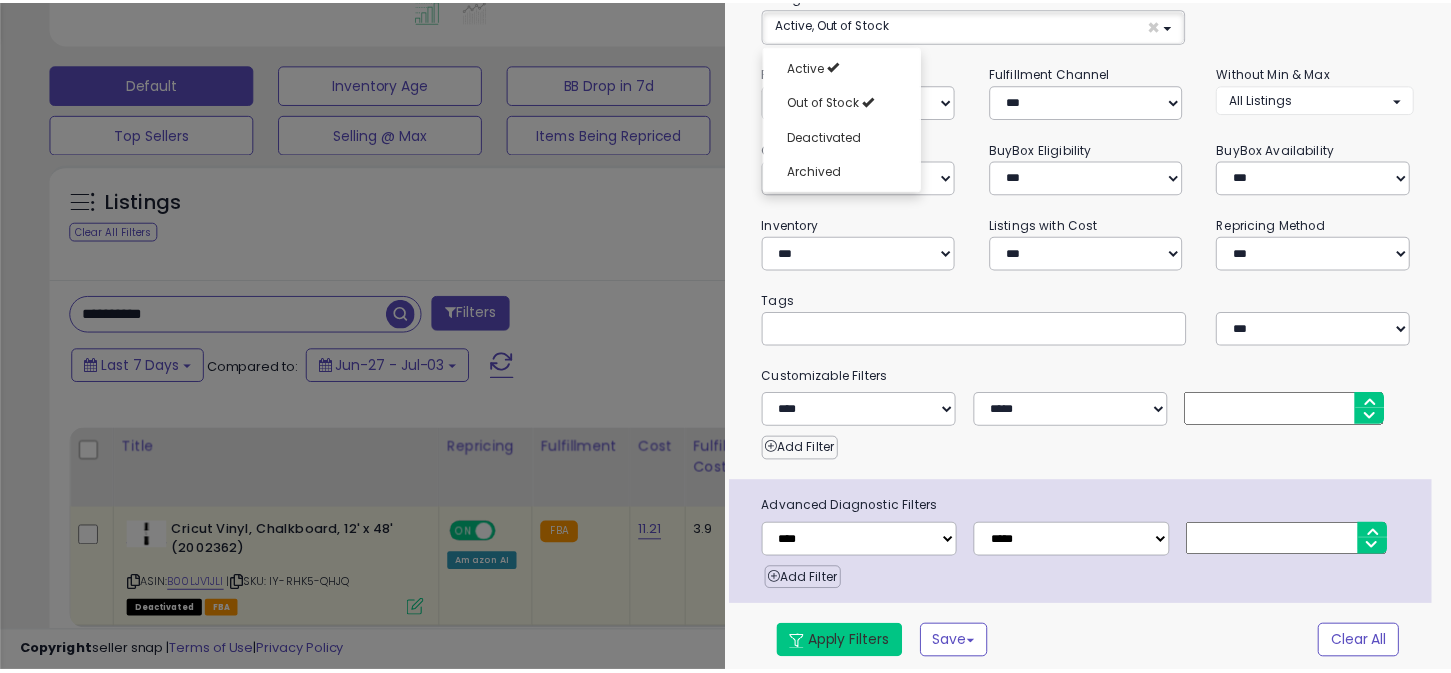 scroll, scrollTop: 547, scrollLeft: 0, axis: vertical 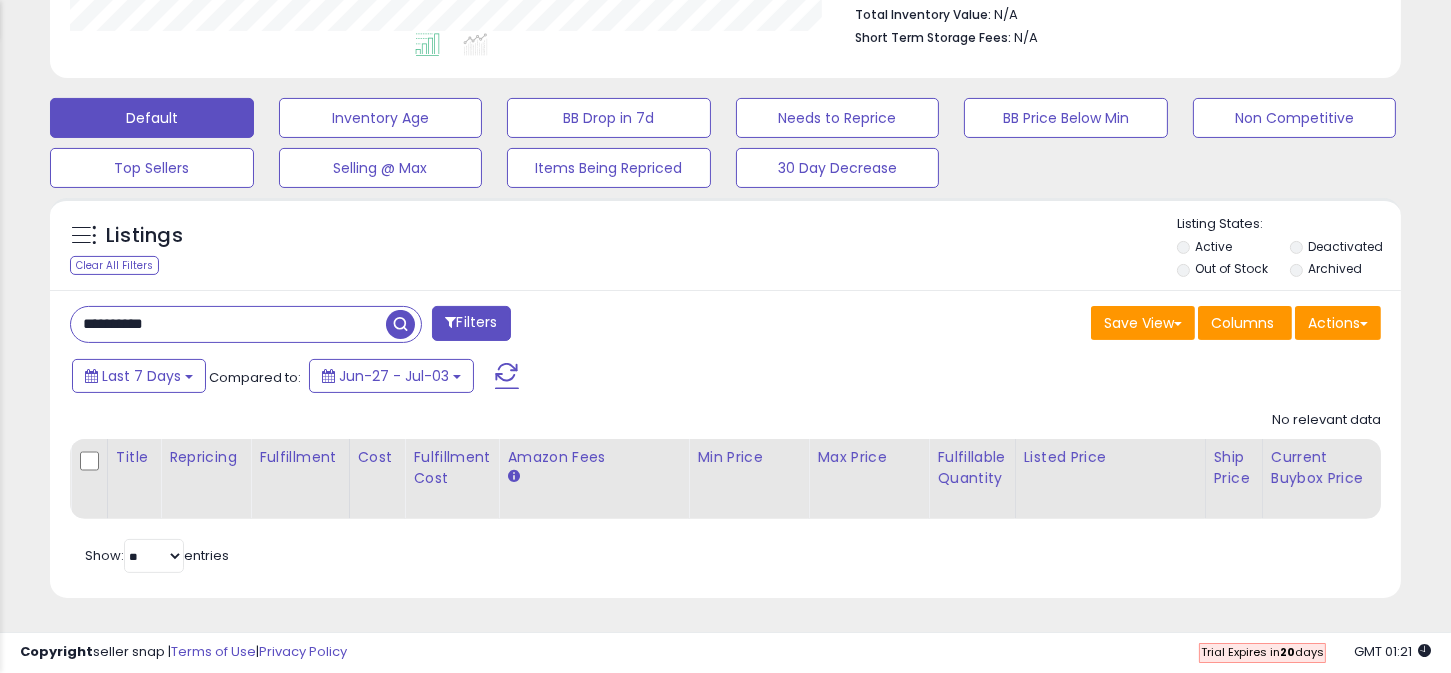 click on "Filters" at bounding box center [471, 323] 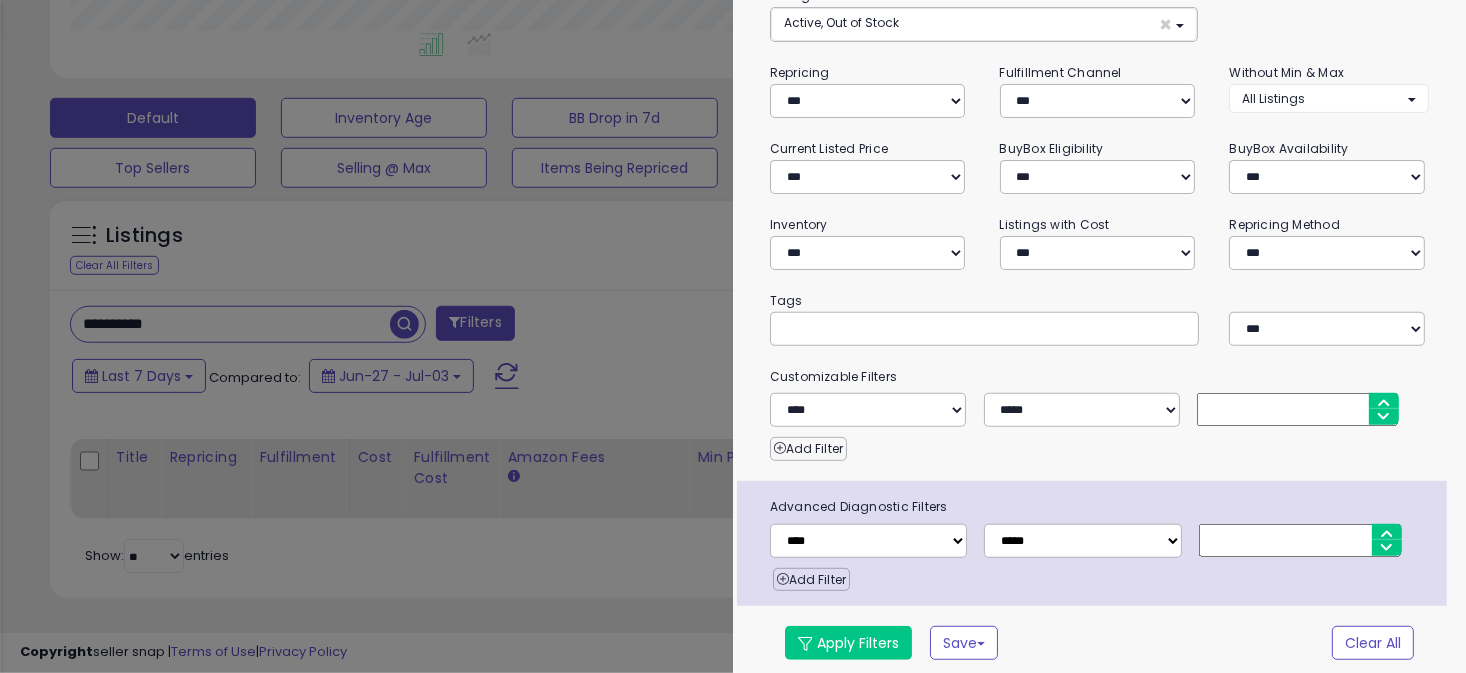 scroll, scrollTop: 165, scrollLeft: 0, axis: vertical 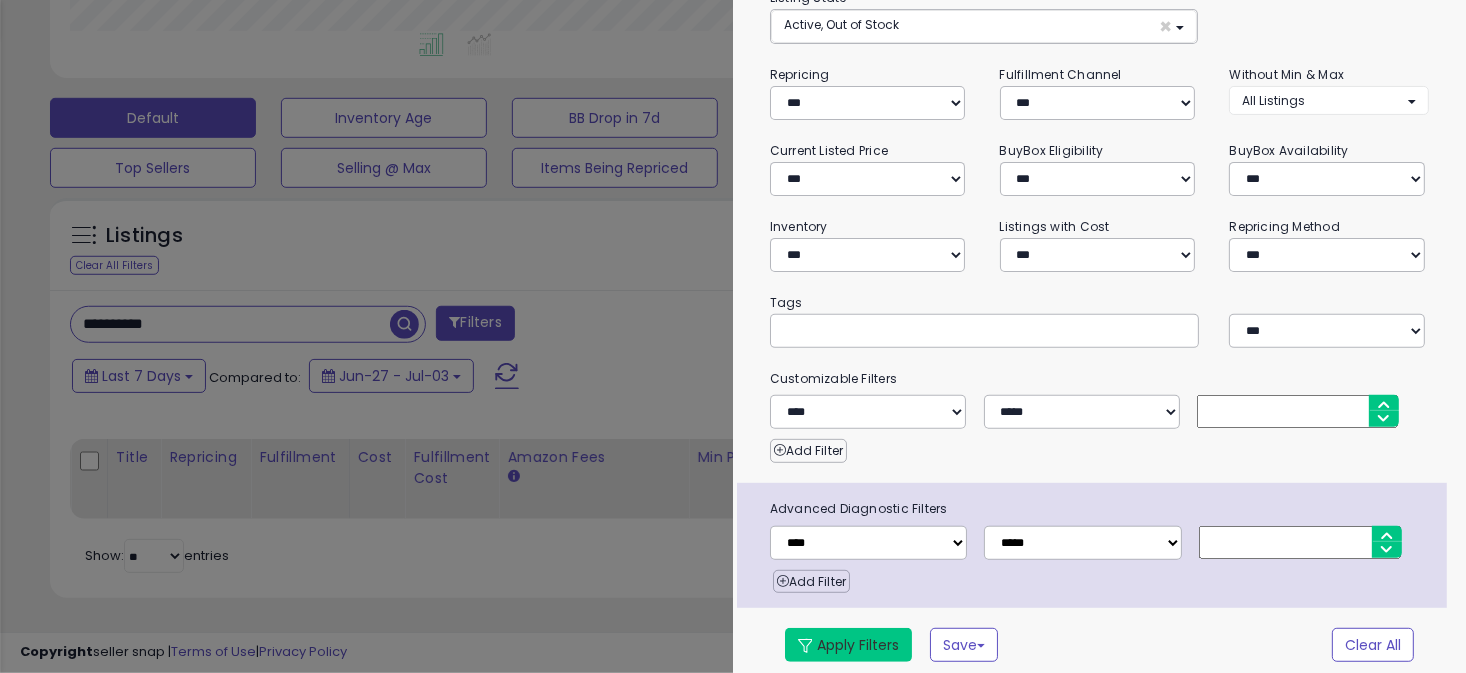 click on "Apply Filters" at bounding box center [848, 645] 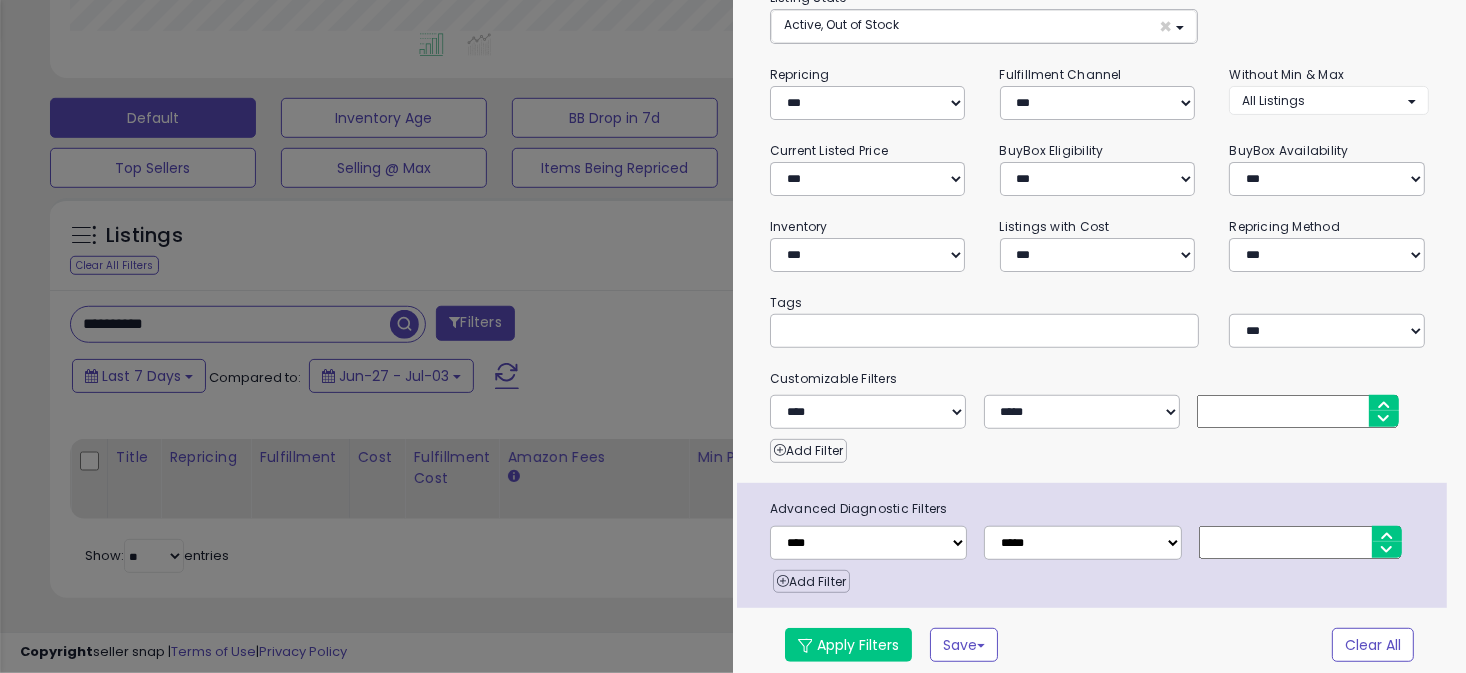 click at bounding box center [733, 336] 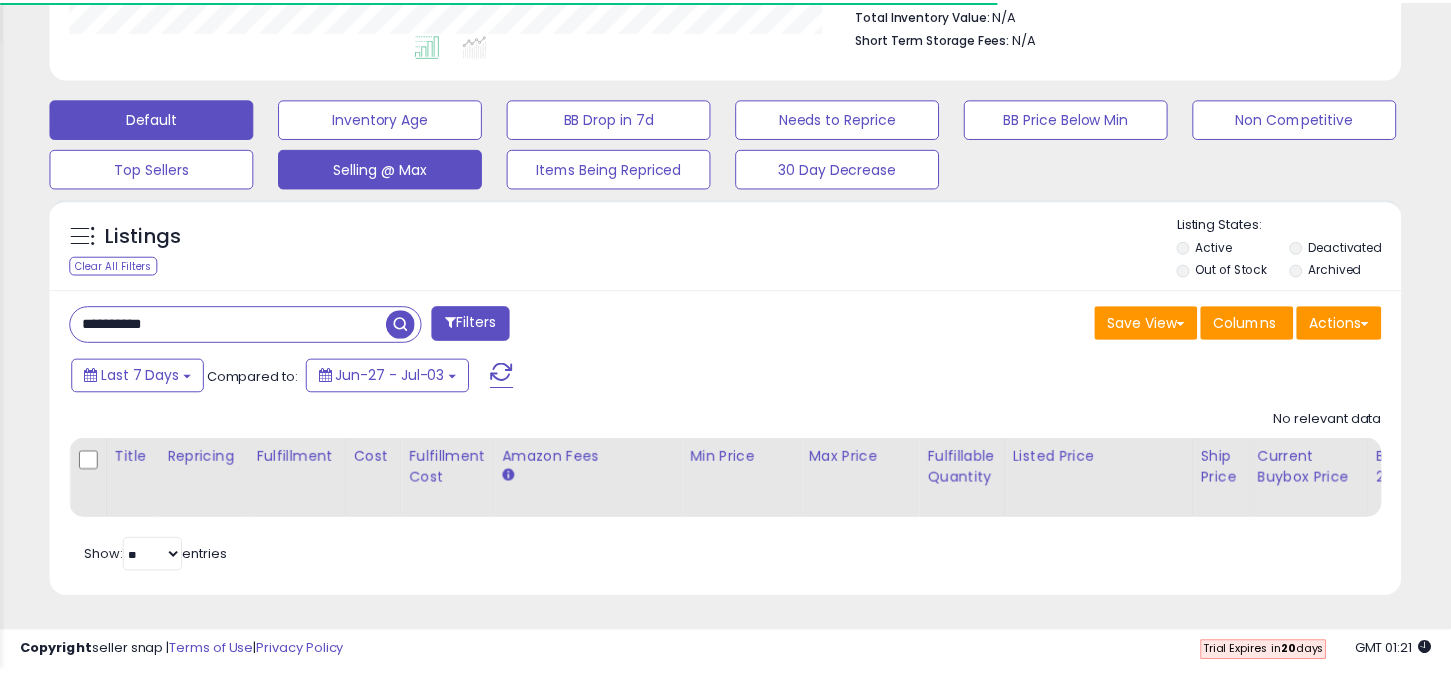 scroll, scrollTop: 409, scrollLeft: 782, axis: both 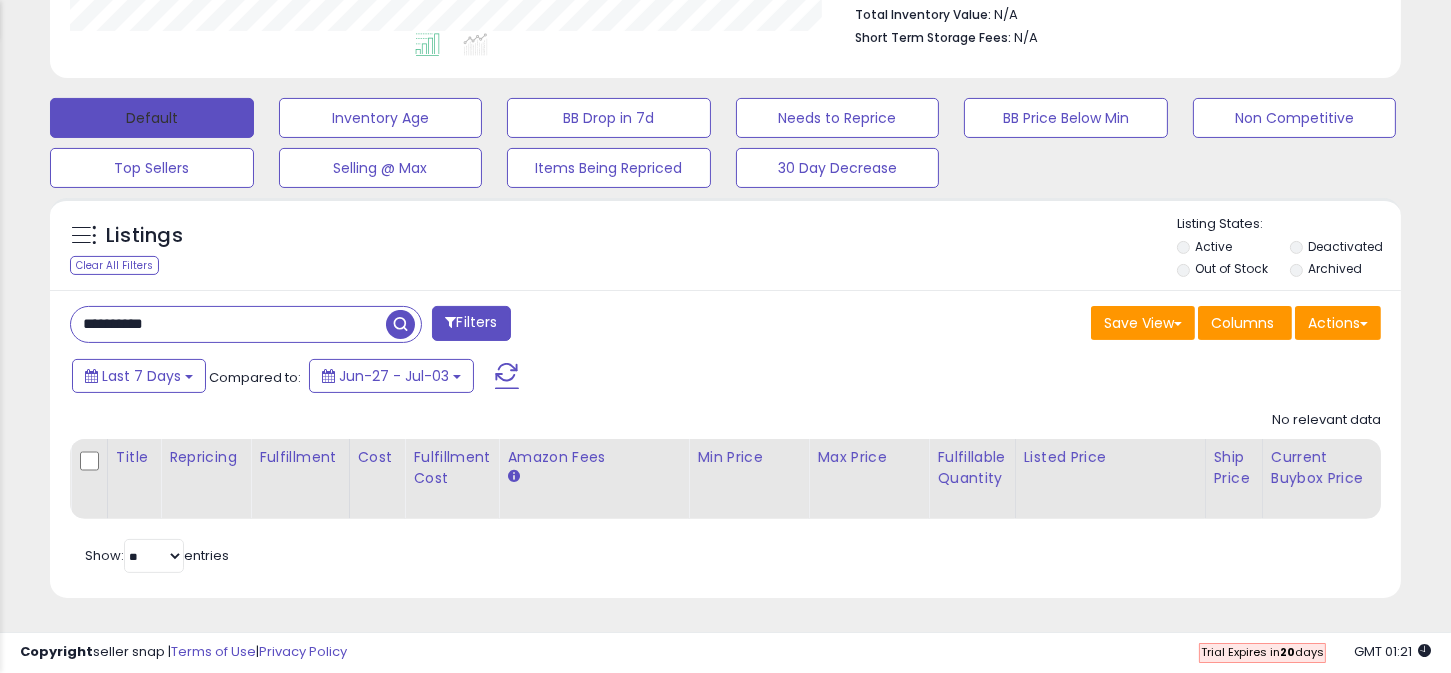 click on "Default" at bounding box center [152, 118] 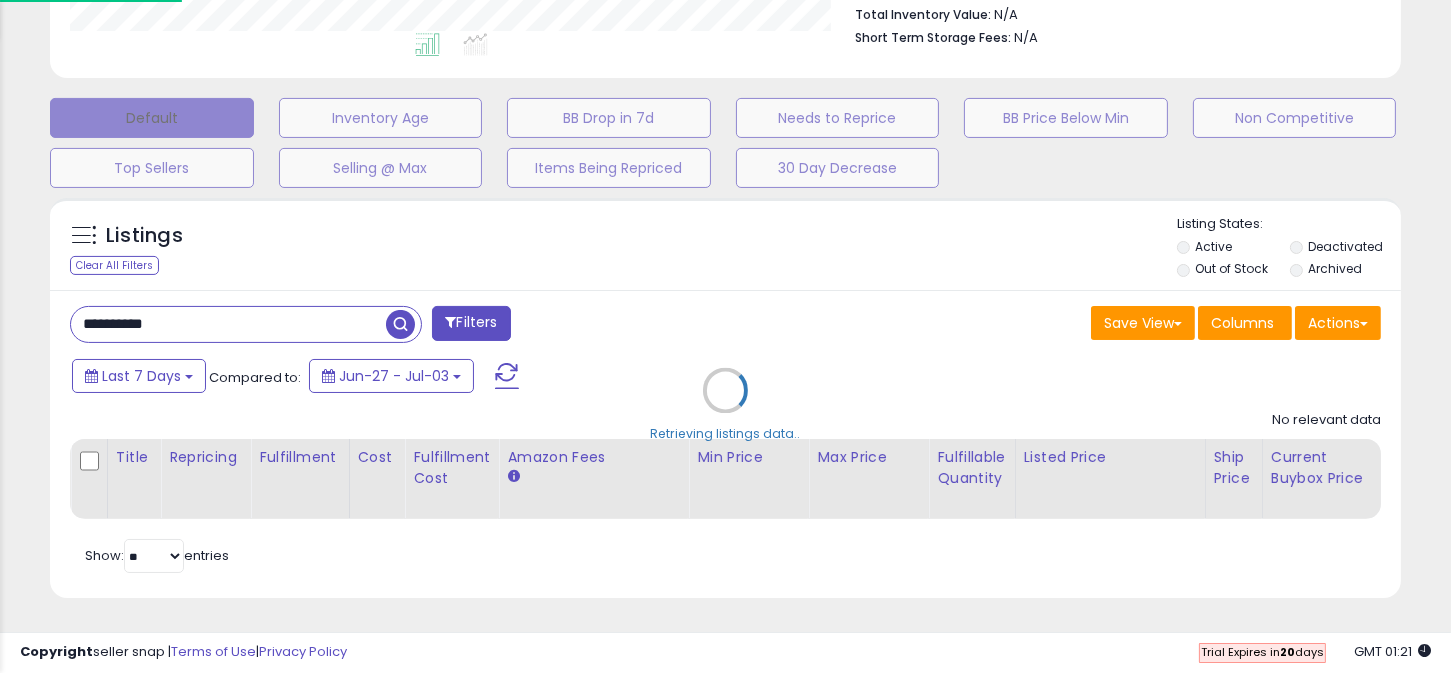 scroll, scrollTop: 999590, scrollLeft: 999208, axis: both 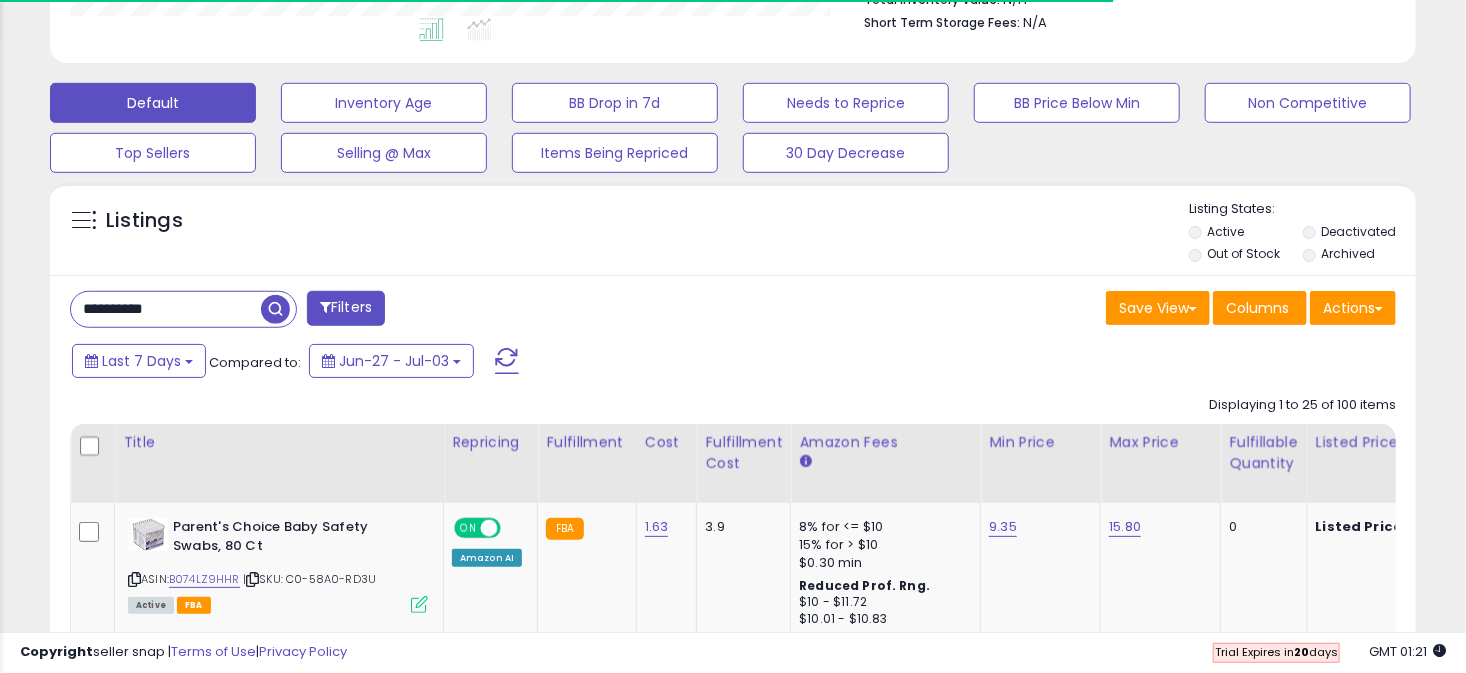 type 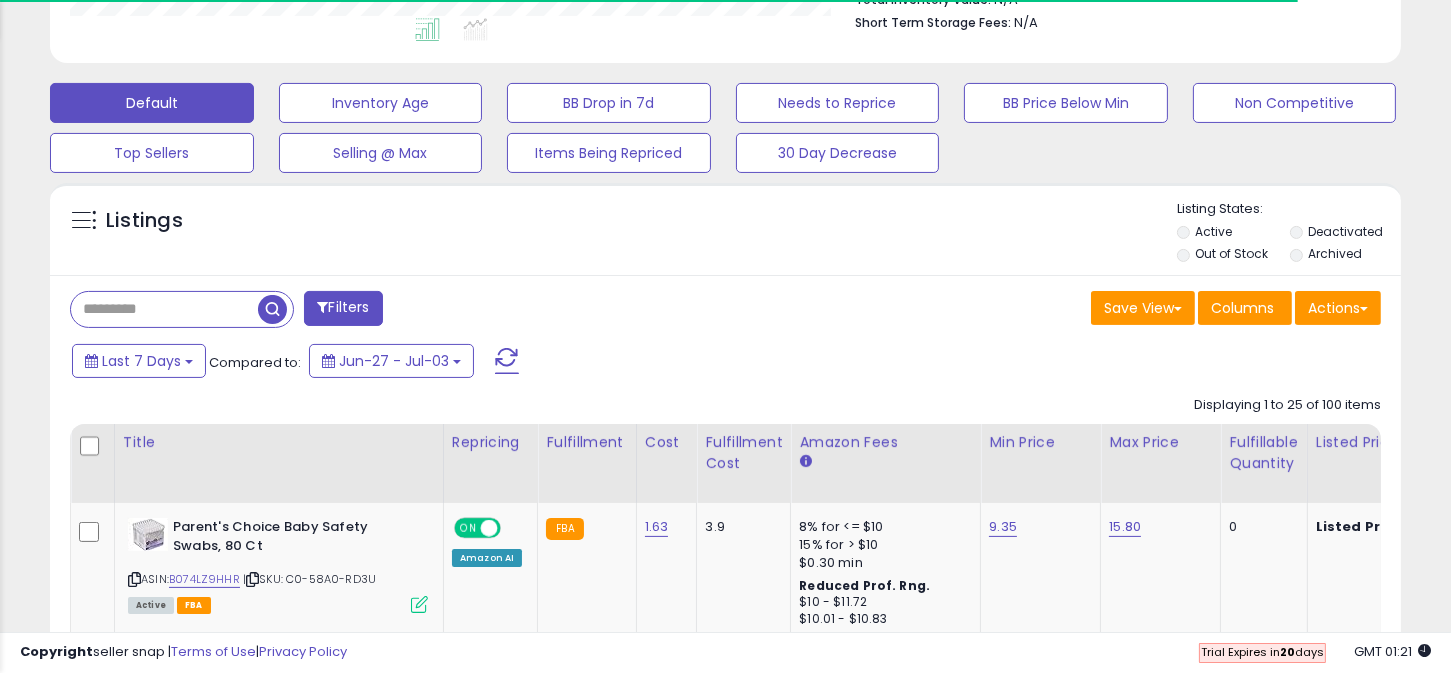 scroll, scrollTop: 409, scrollLeft: 782, axis: both 